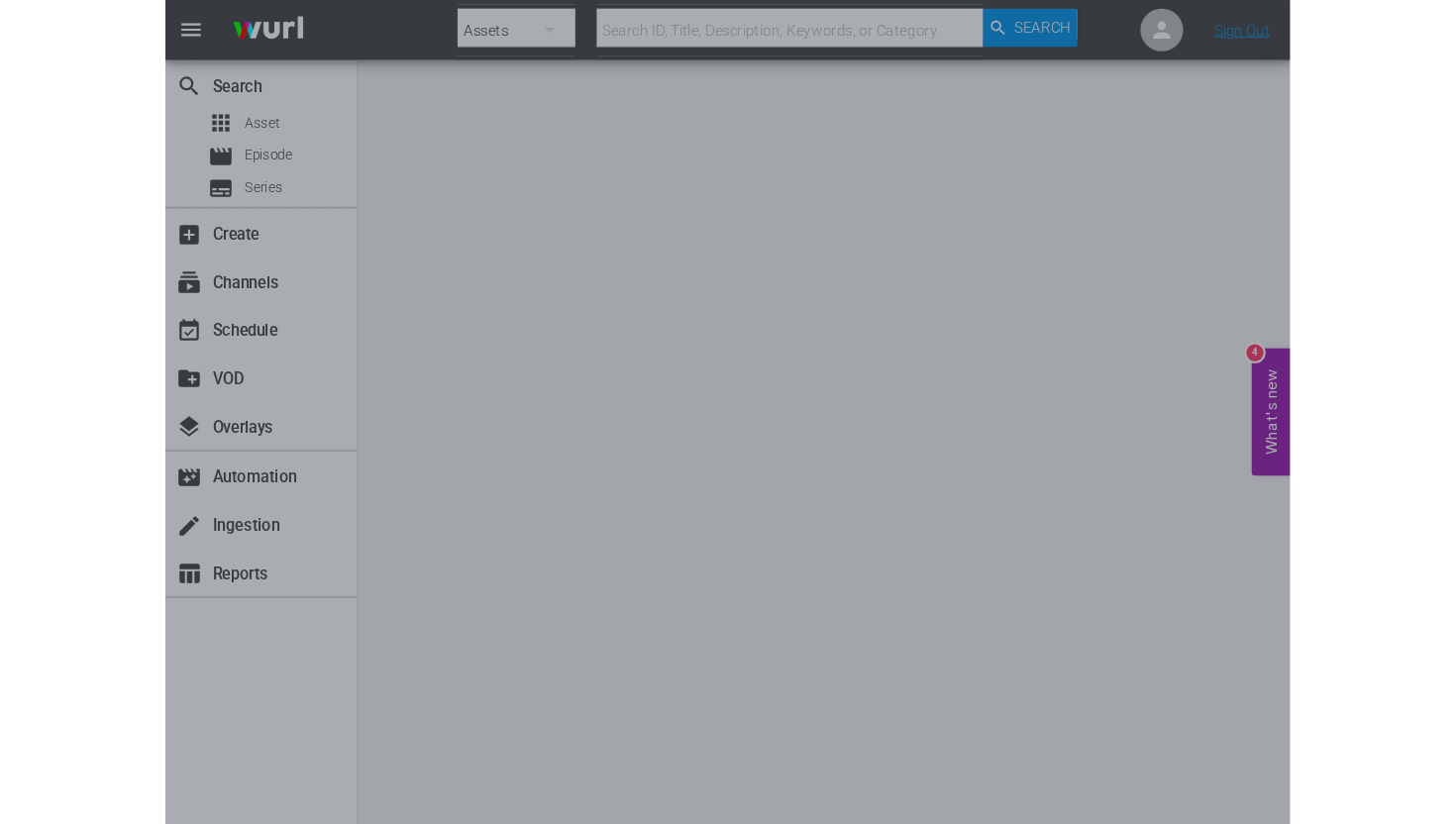 scroll, scrollTop: 0, scrollLeft: 0, axis: both 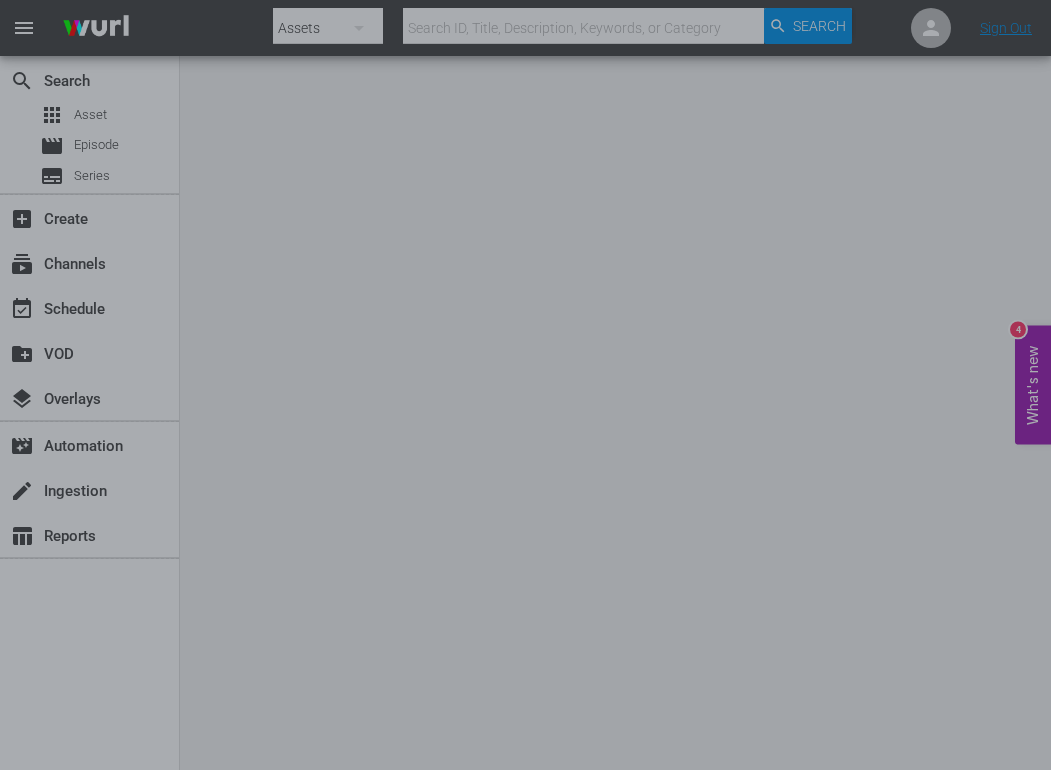 click at bounding box center (525, 385) 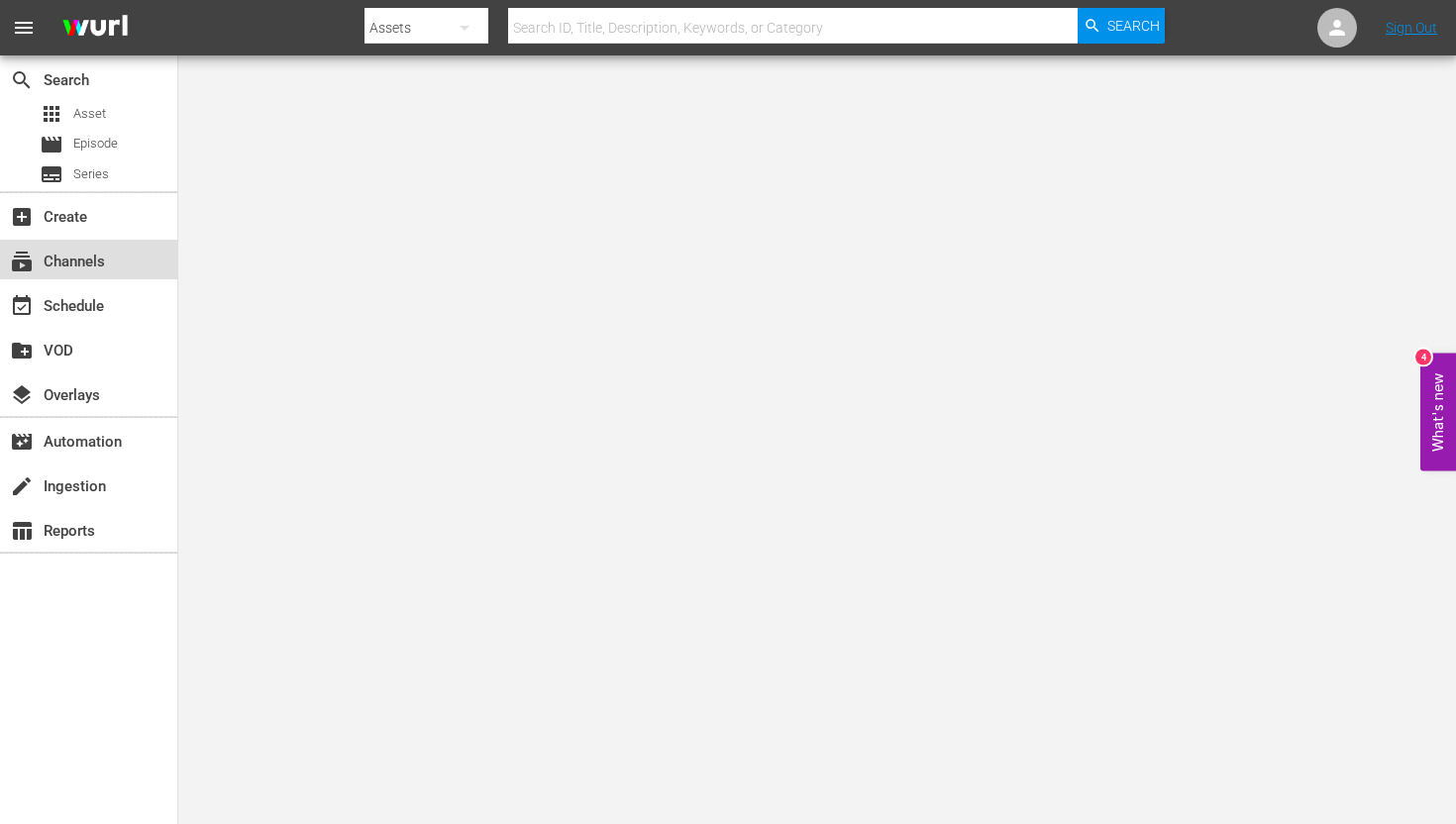 click on "subscriptions   Channels" at bounding box center [55, 258] 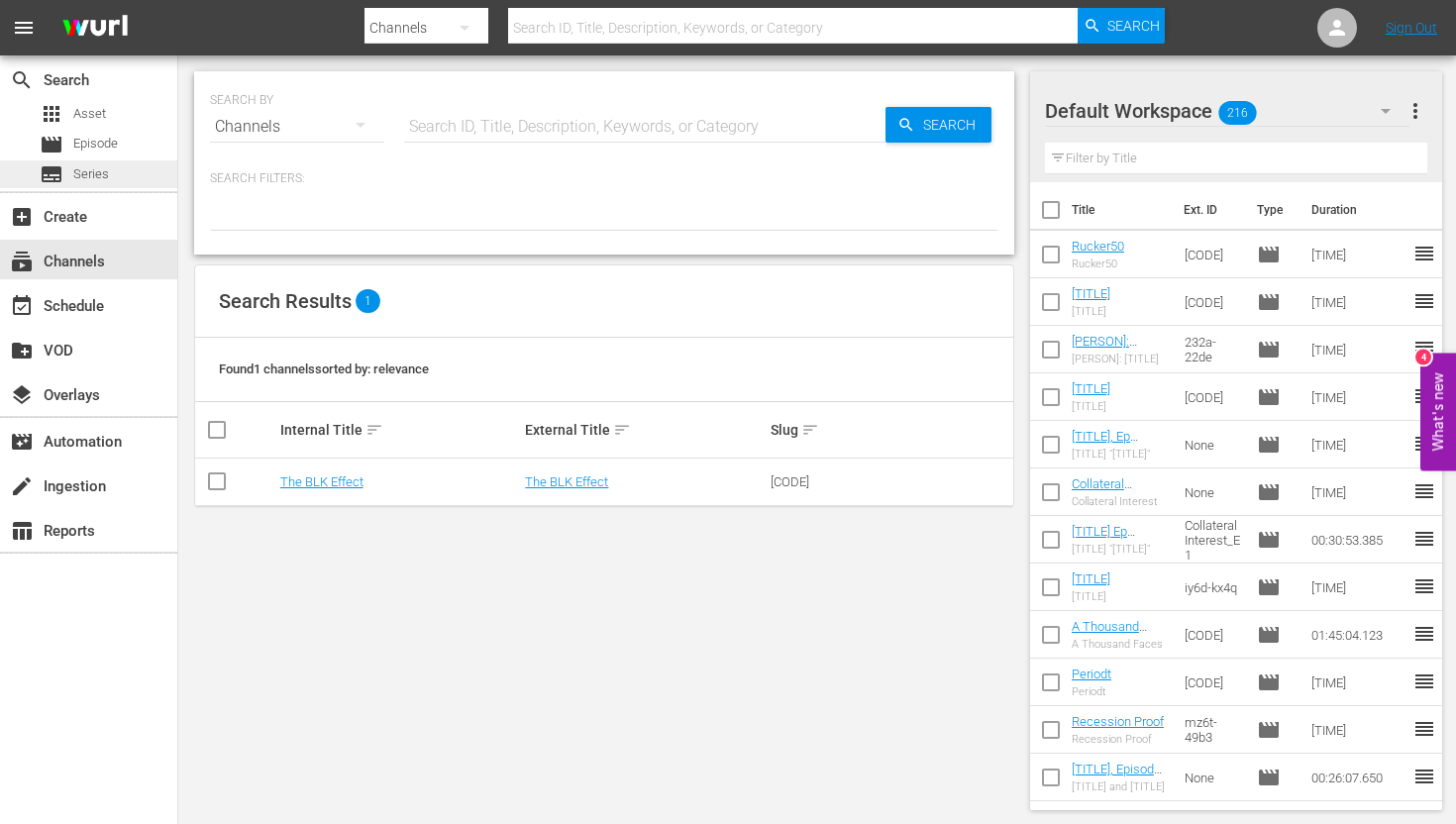 click on "subtitles Series" at bounding box center (88, 174) 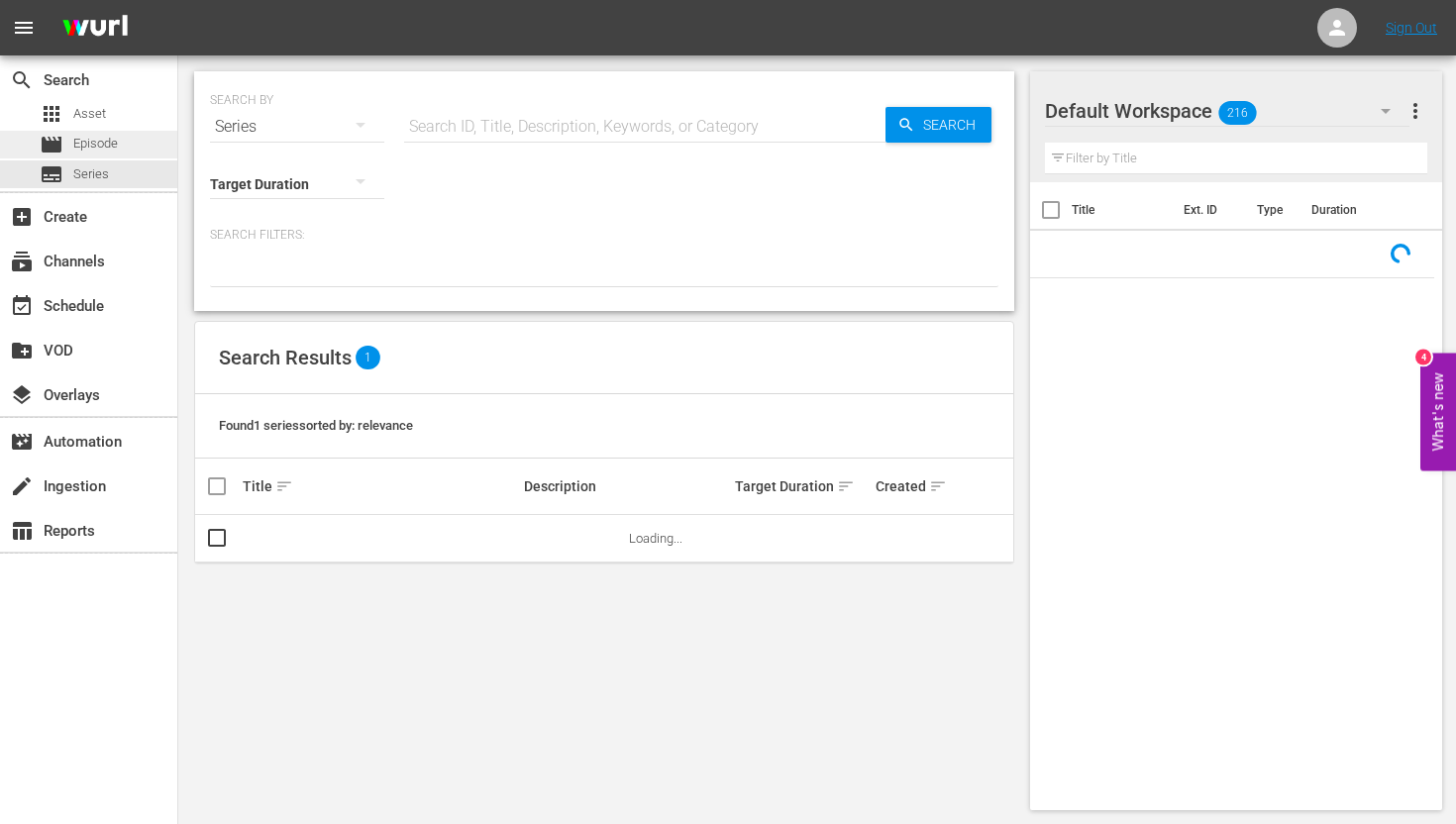 click on "Episode" at bounding box center (95, 144) 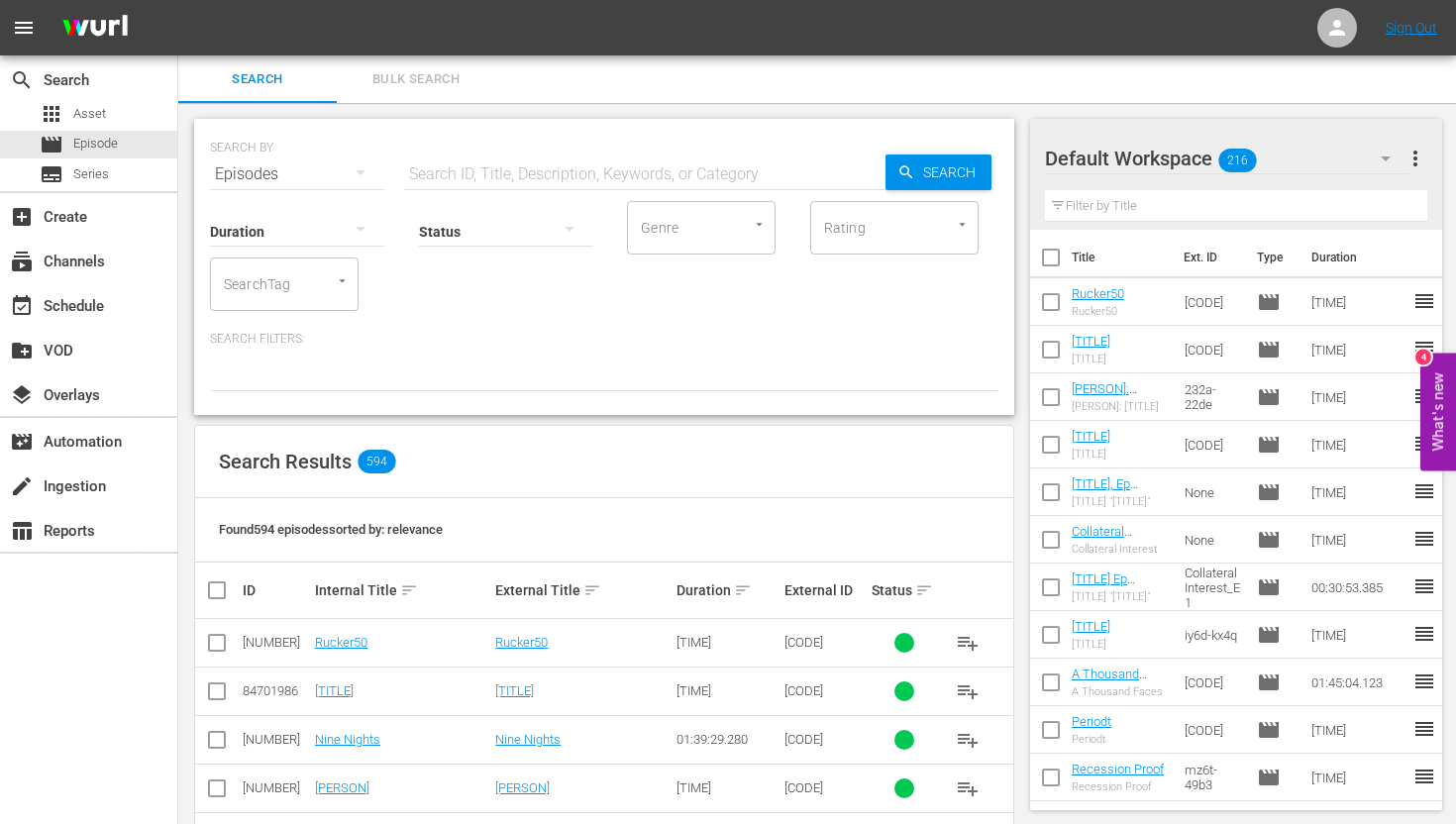 click on "Rating" at bounding box center [894, 228] 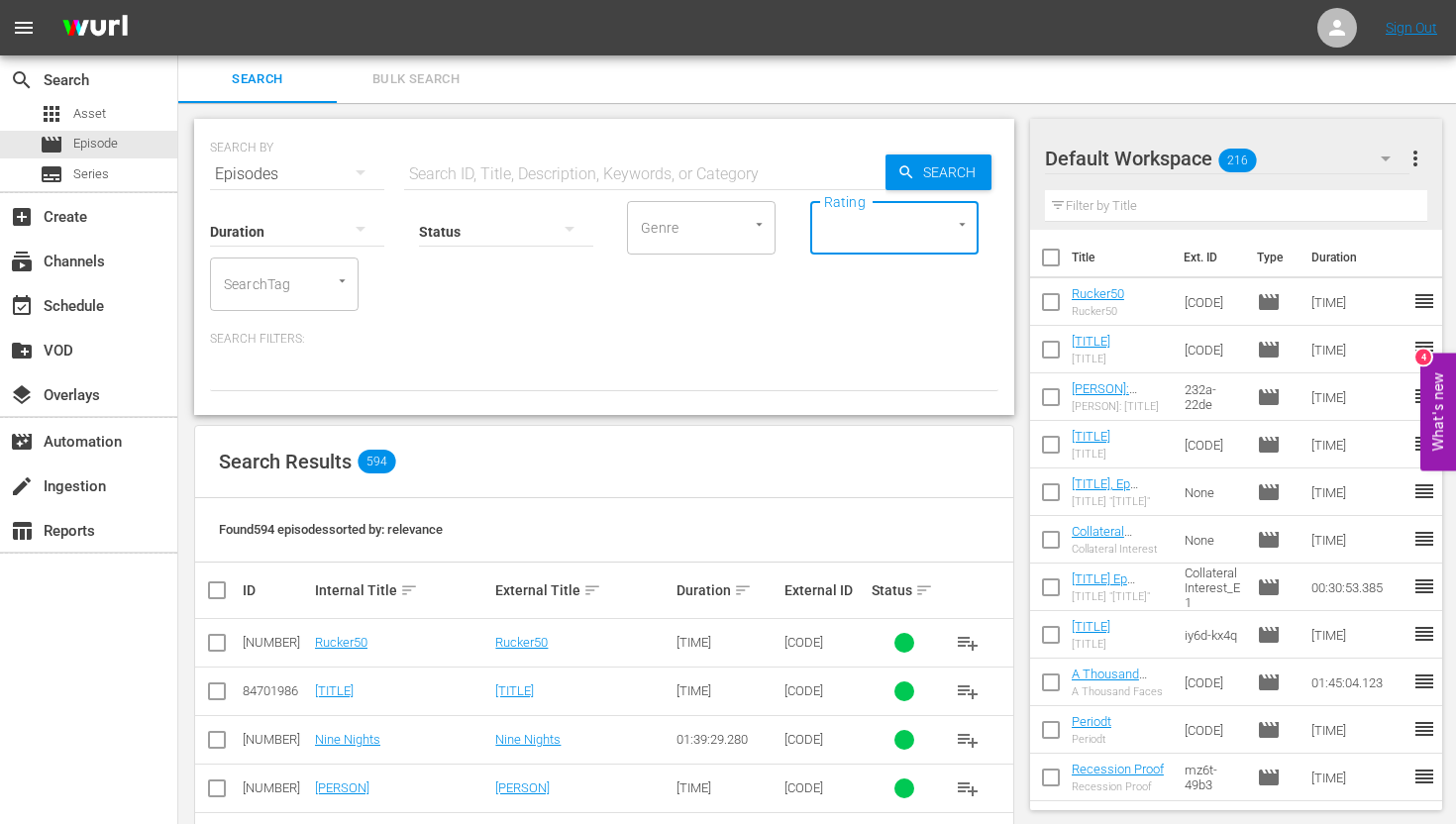 click at bounding box center [962, 224] 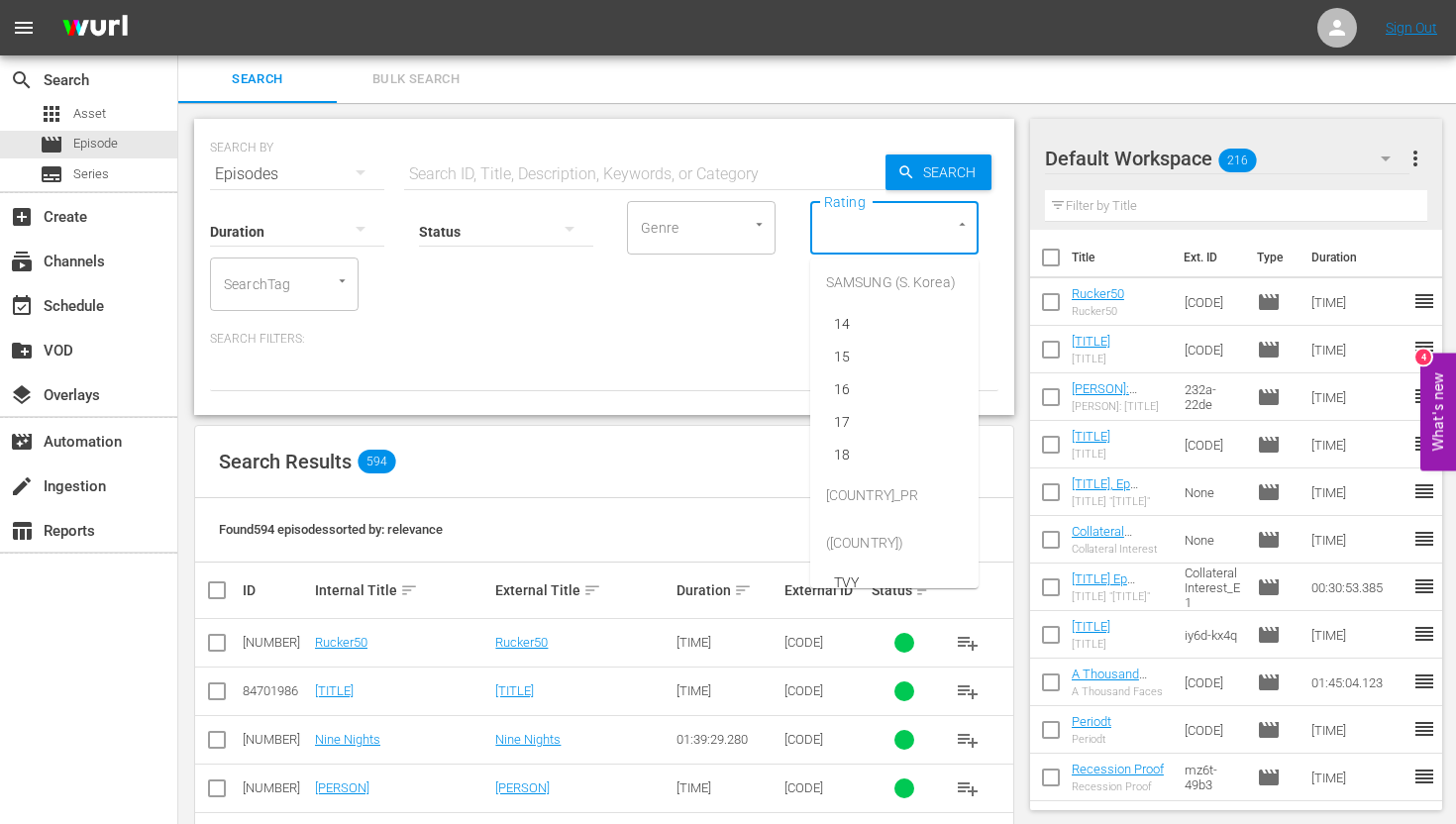 scroll, scrollTop: 7369, scrollLeft: 0, axis: vertical 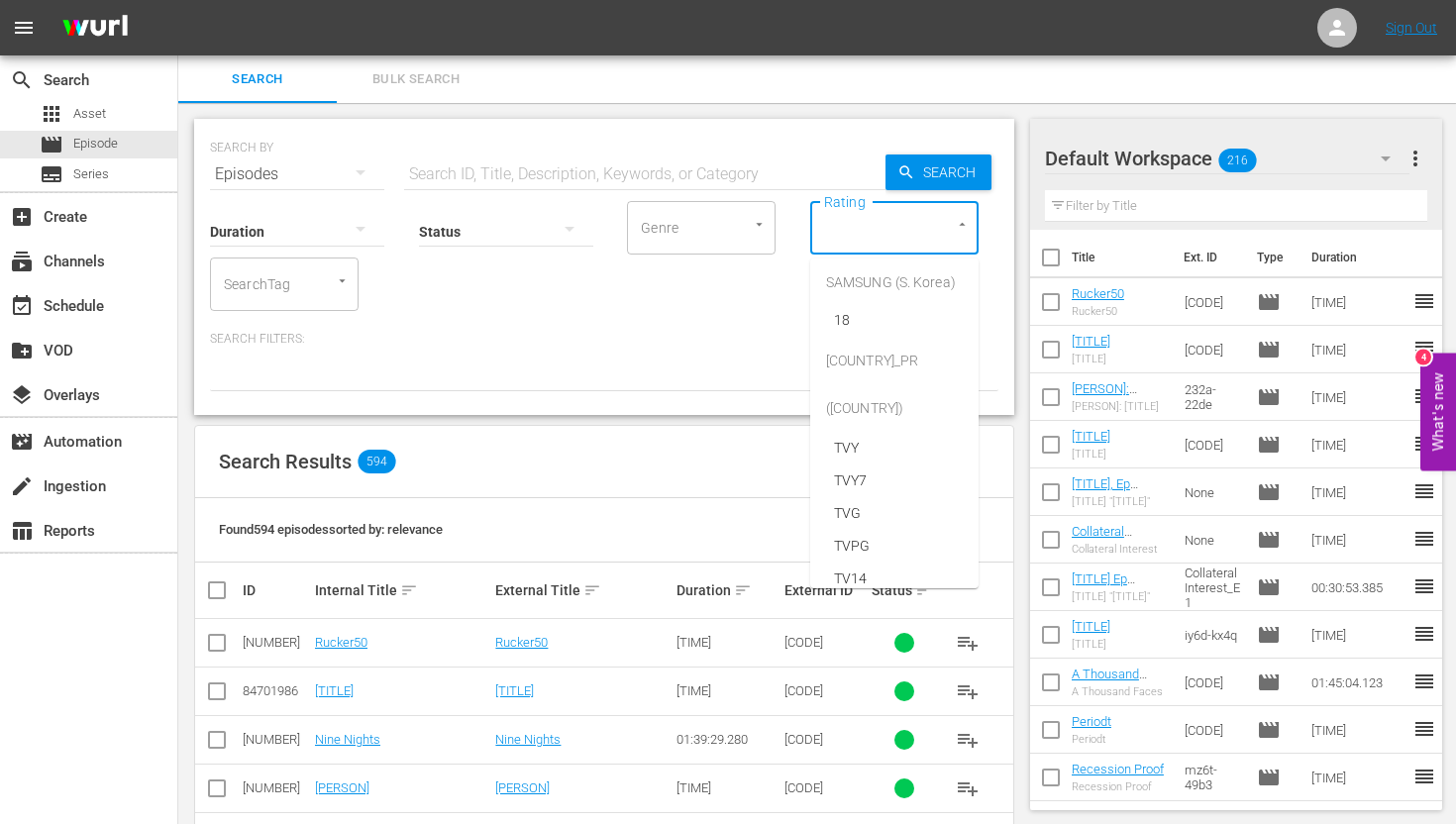 click on "TVMA" at bounding box center (894, 611) 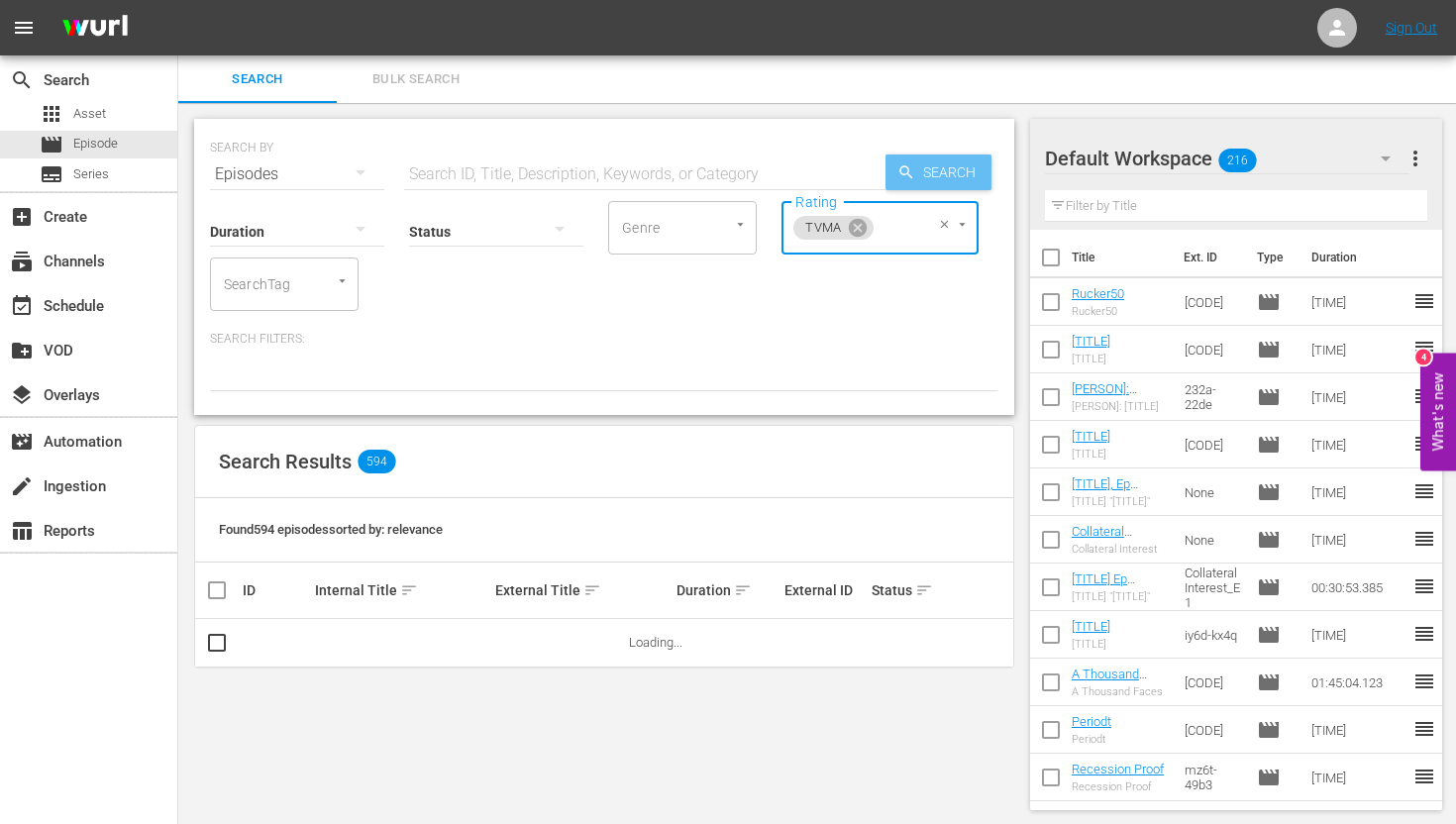 click on "Search" at bounding box center [953, 172] 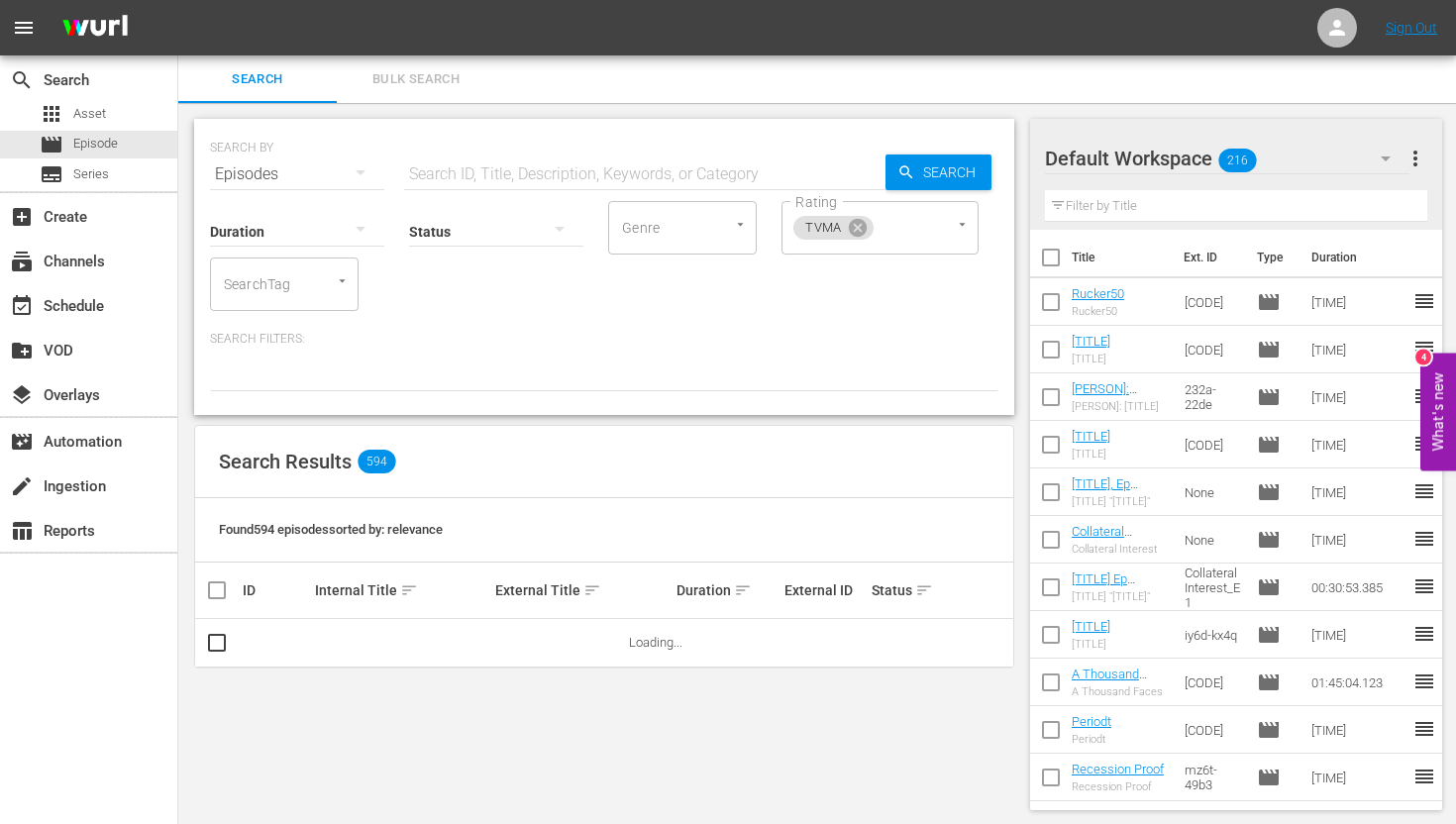 click on "594" at bounding box center [376, 462] 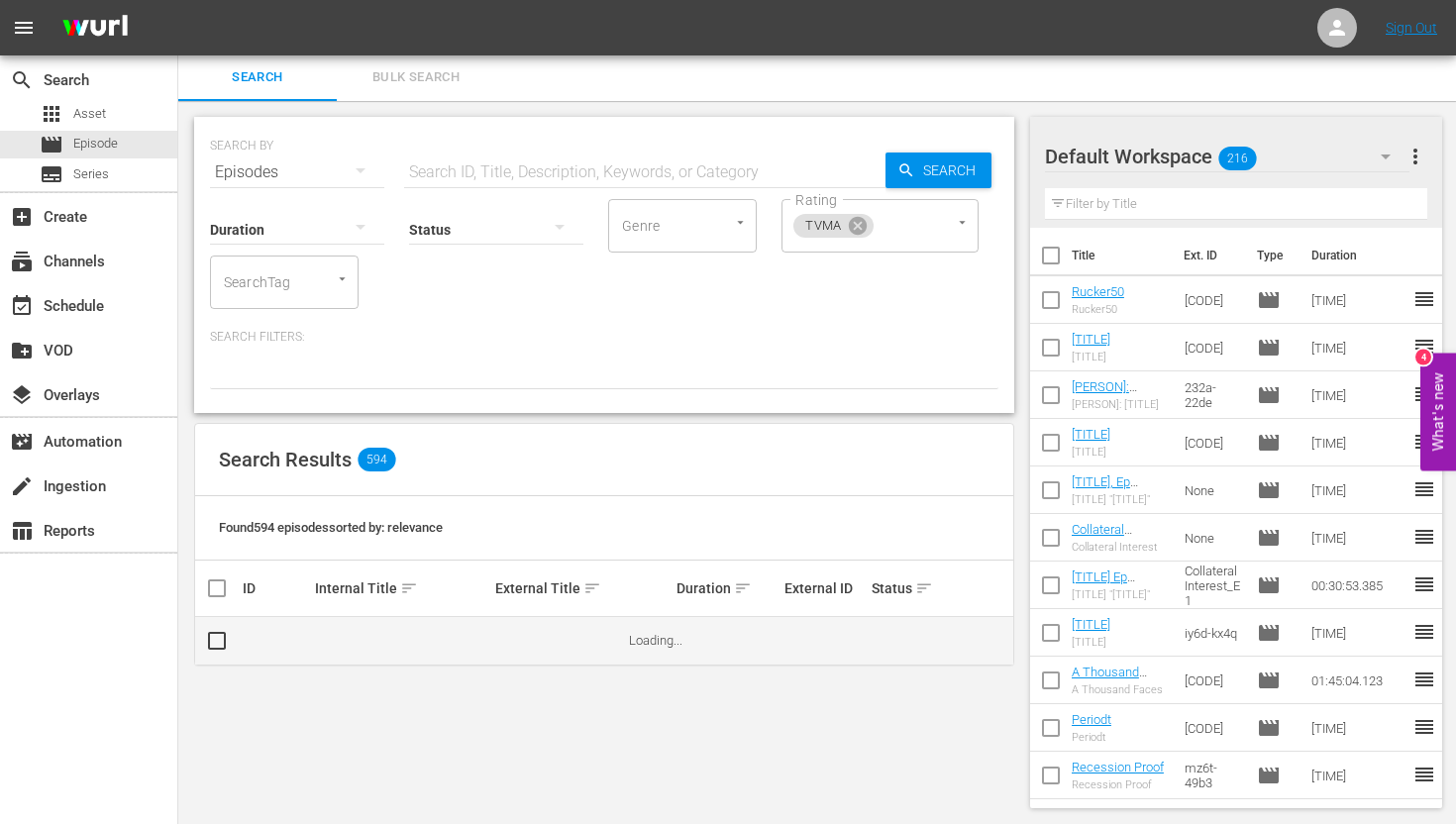 click on "Loading..." at bounding box center (656, 640) 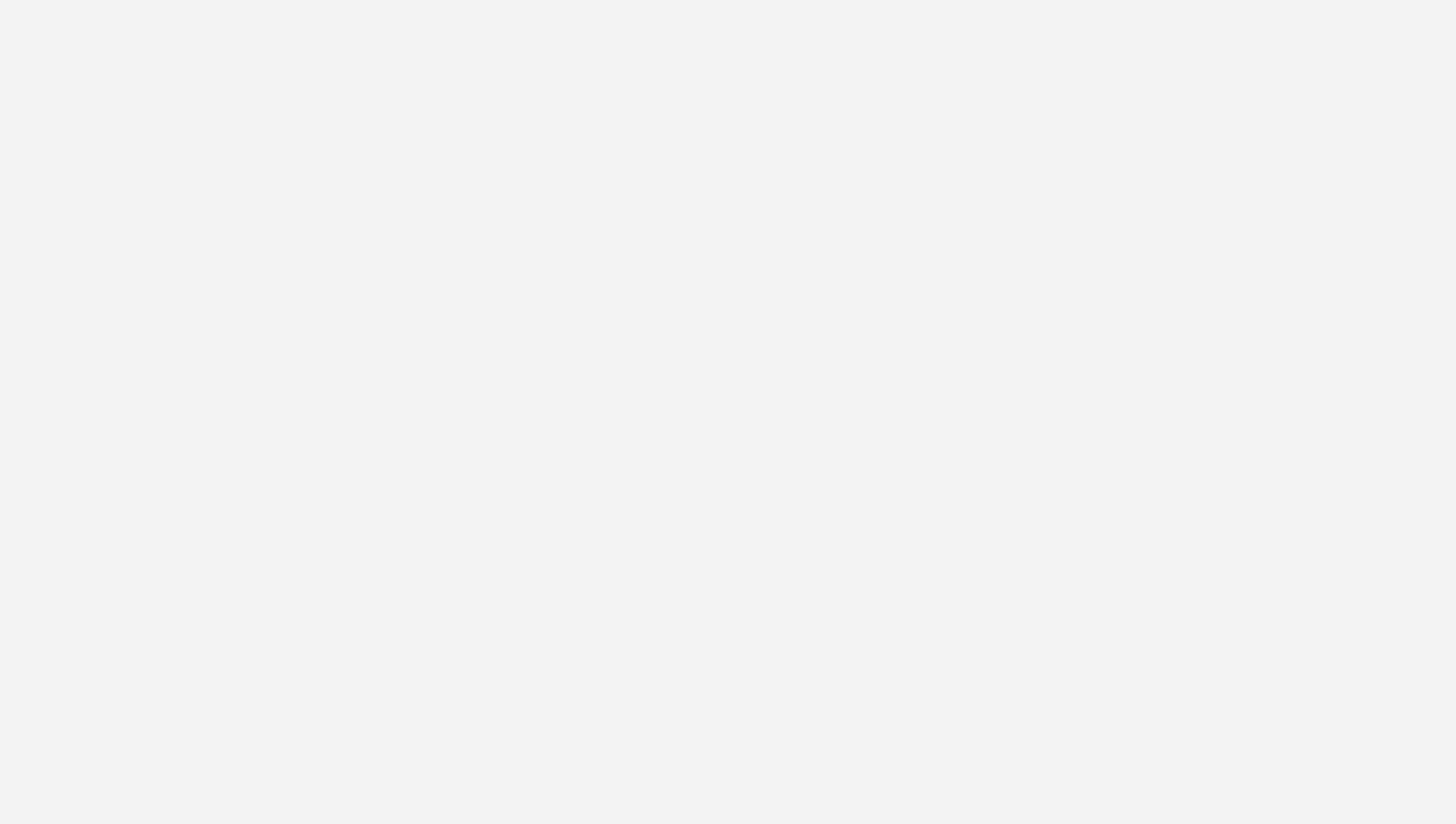scroll, scrollTop: 0, scrollLeft: 0, axis: both 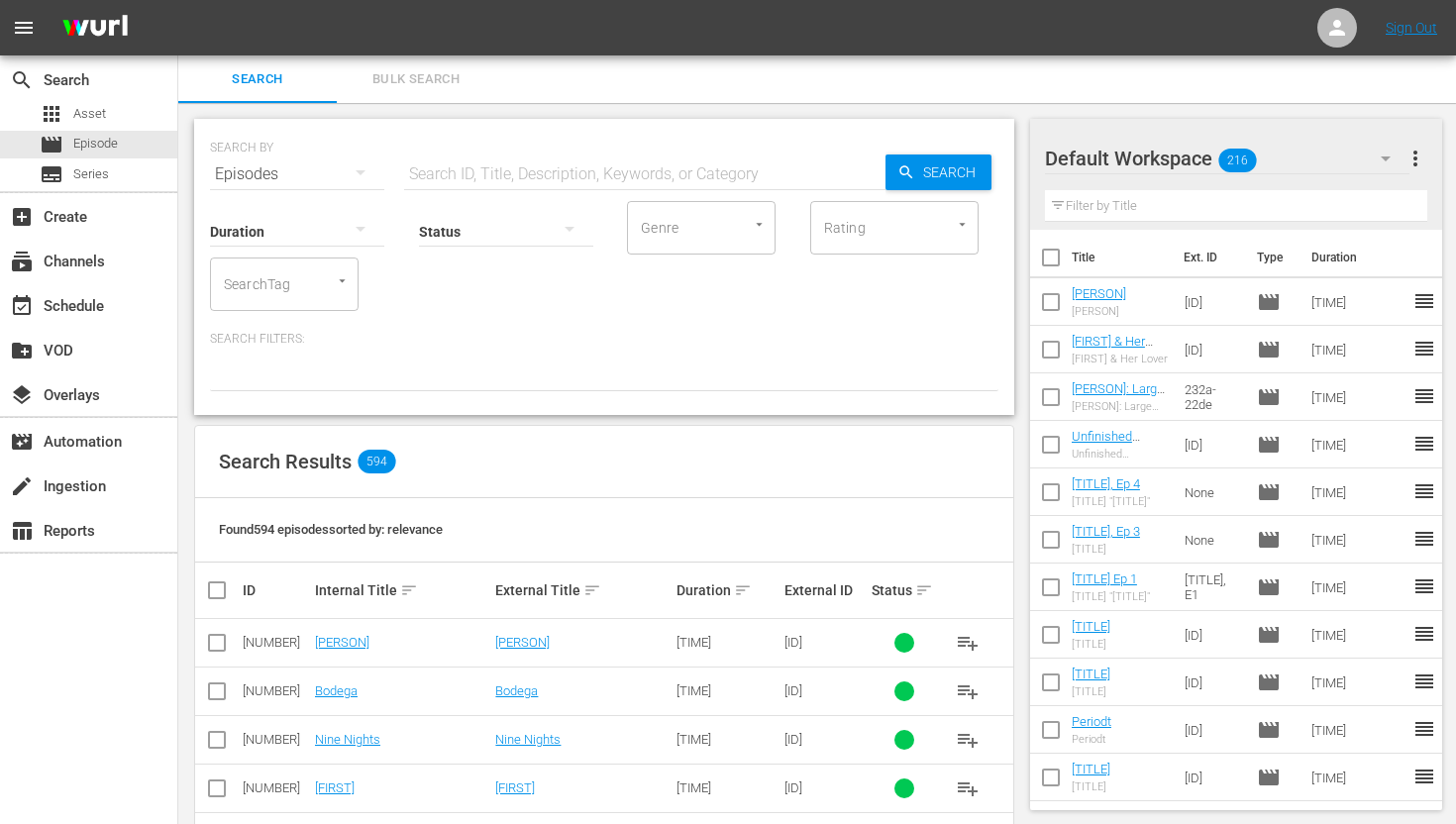 click at bounding box center (952, 224) 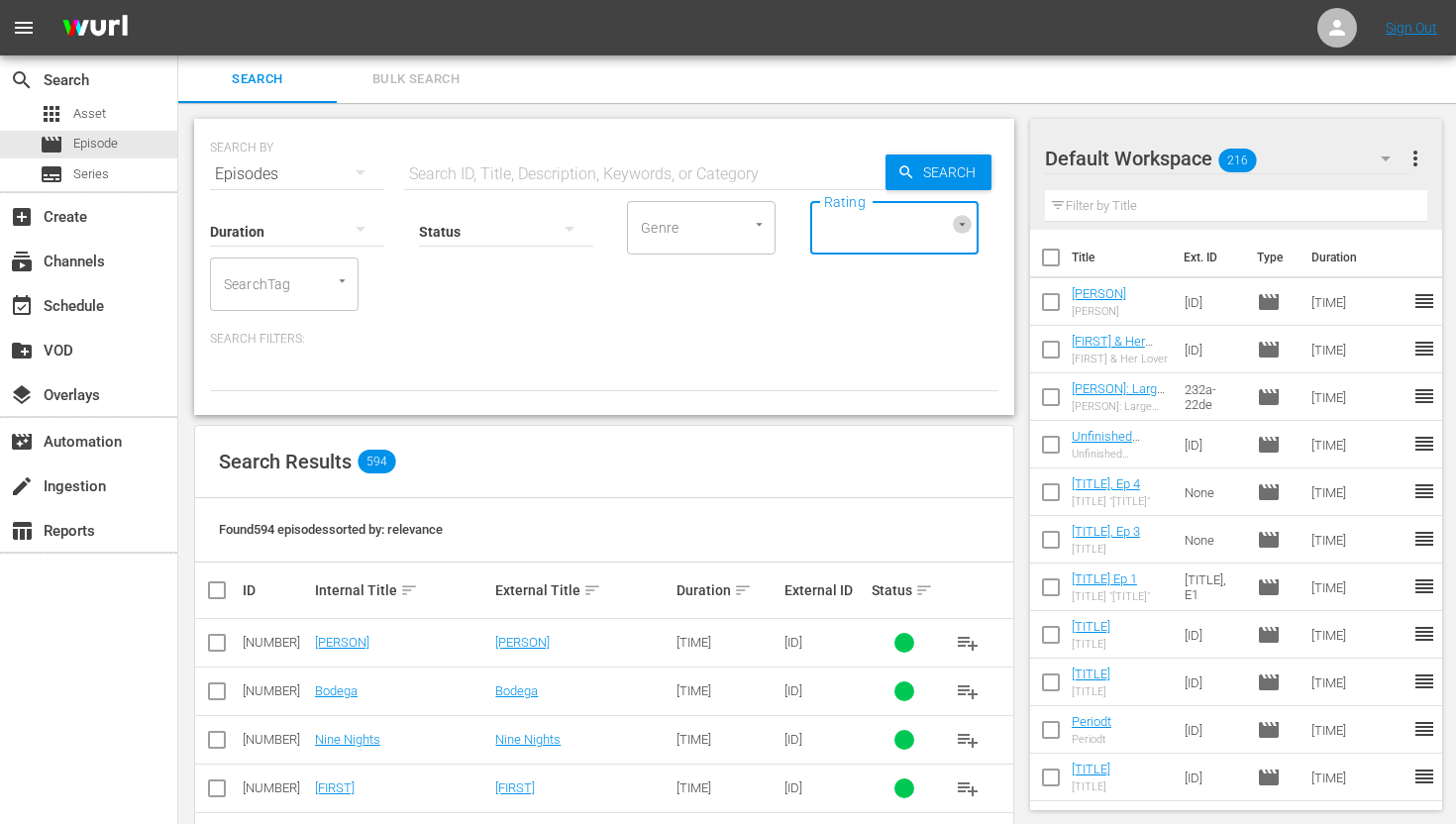 click 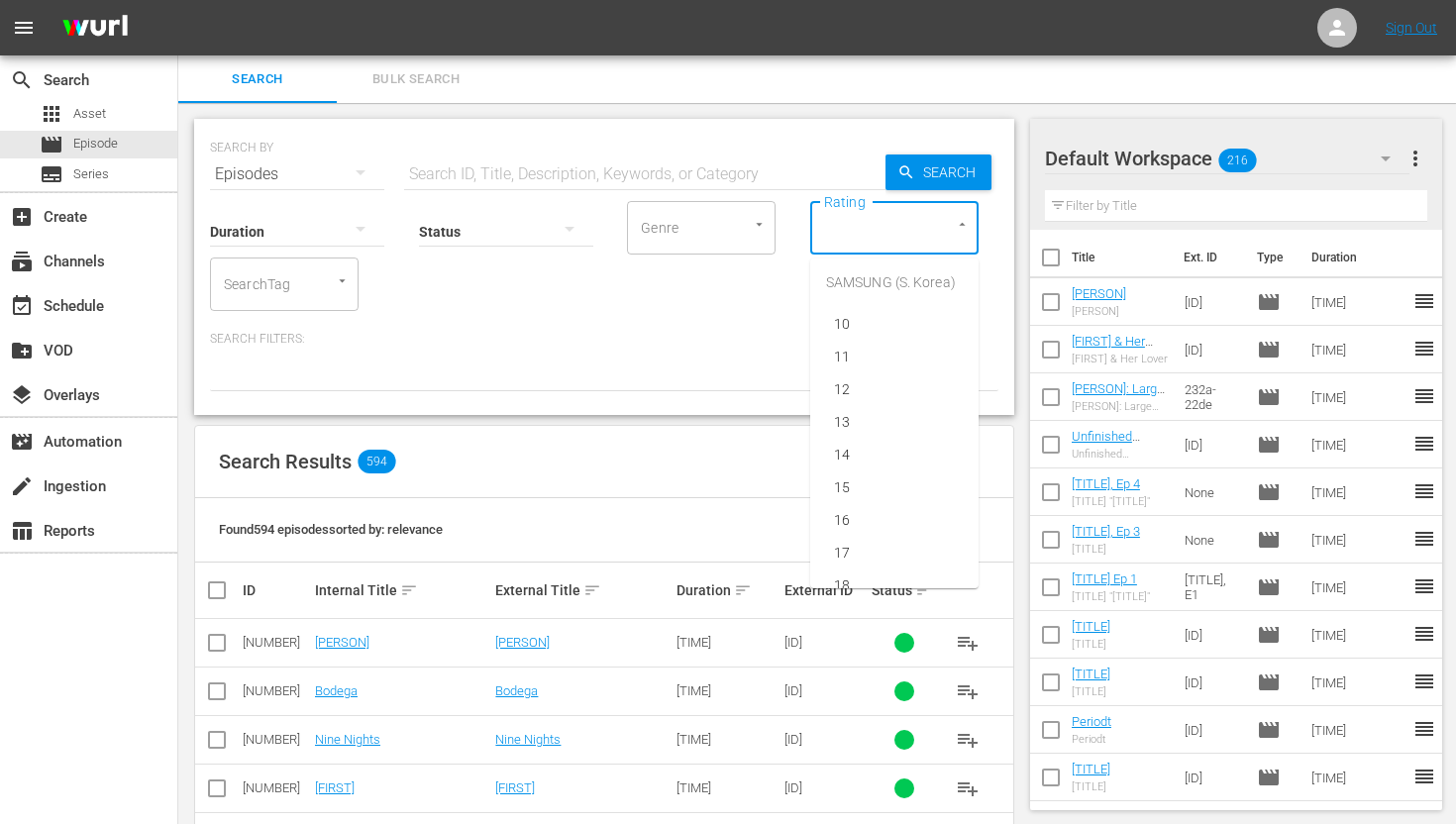 scroll, scrollTop: 7369, scrollLeft: 0, axis: vertical 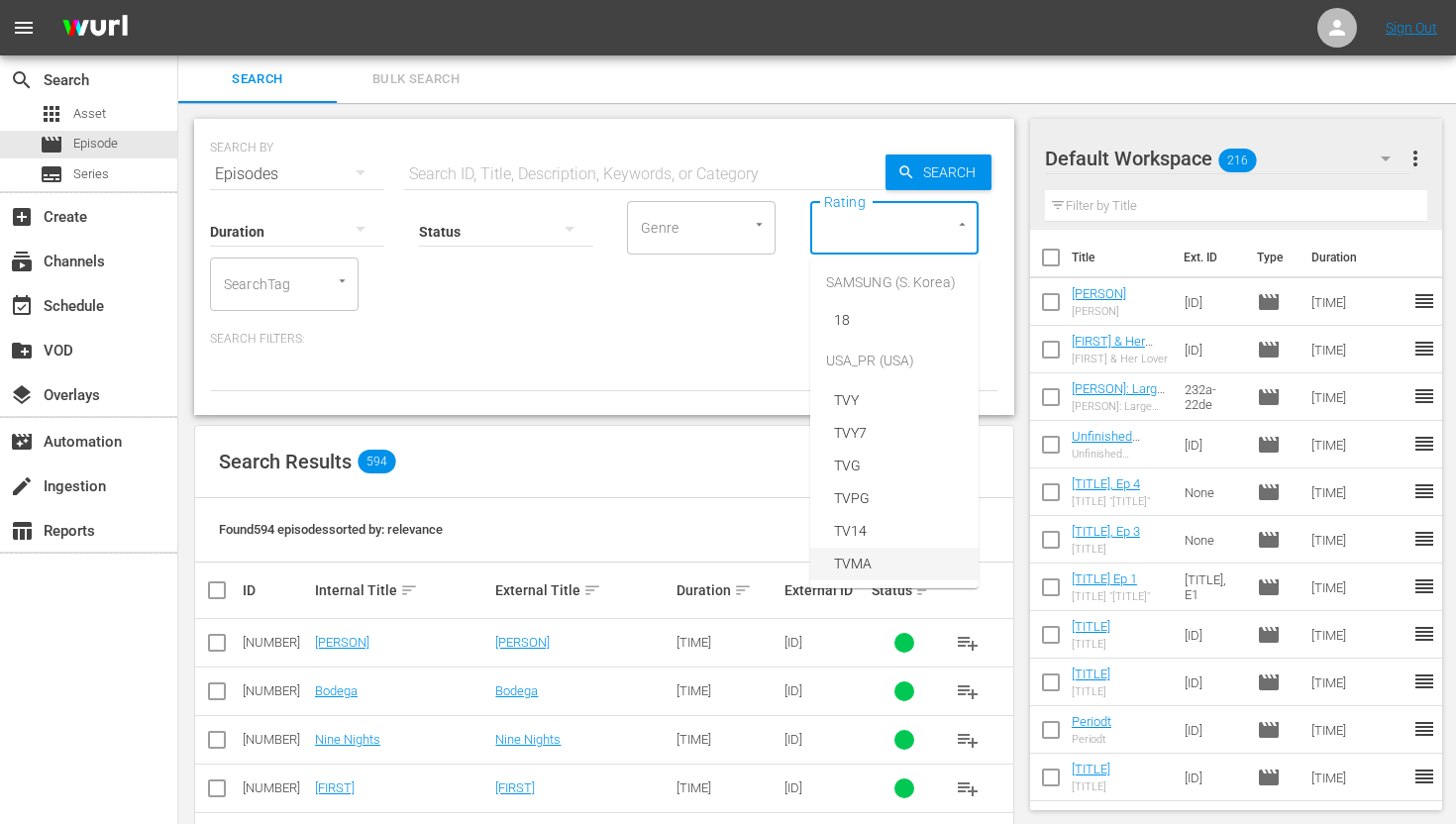 click on "TVMA" at bounding box center (853, 564) 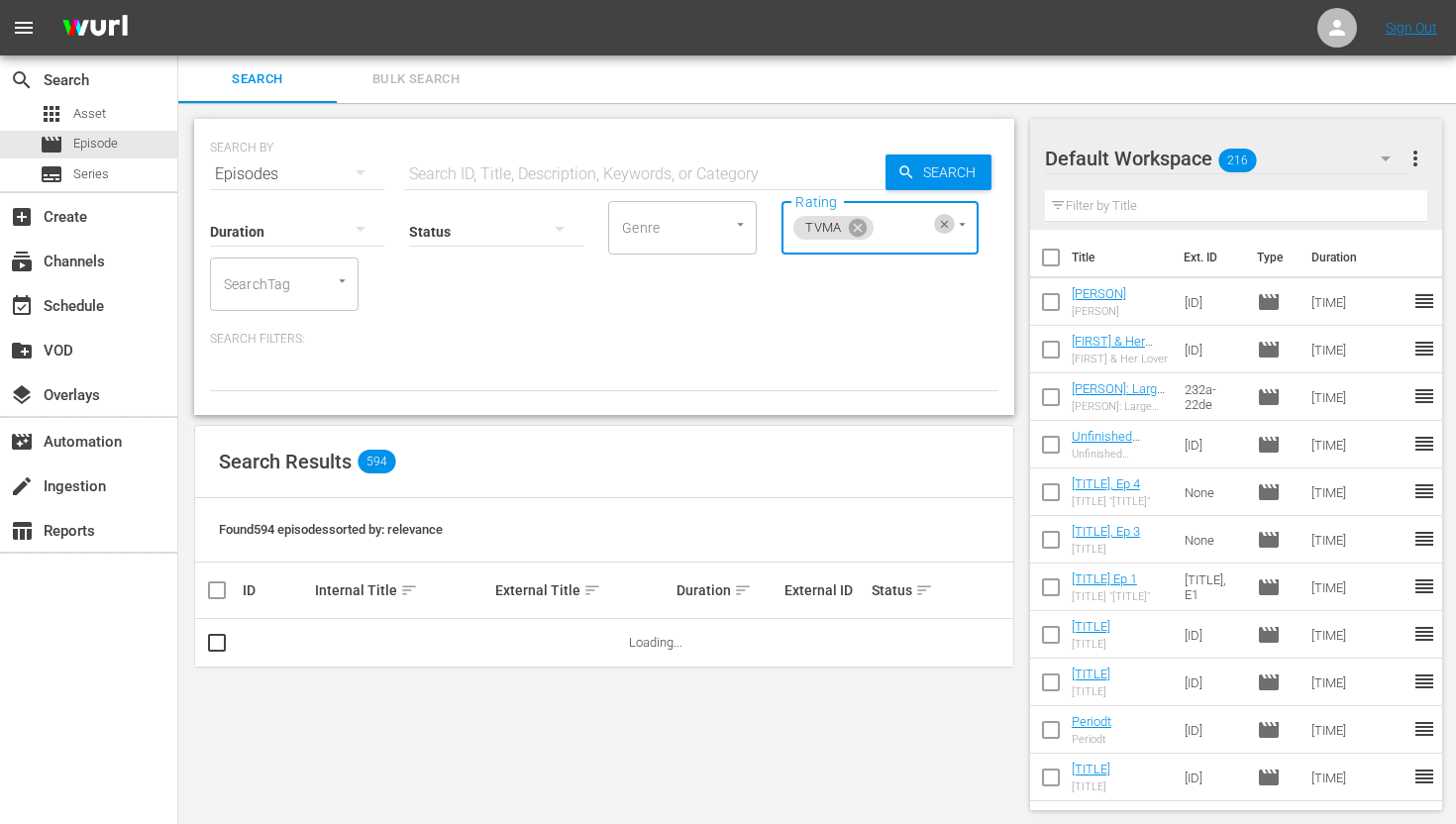 click 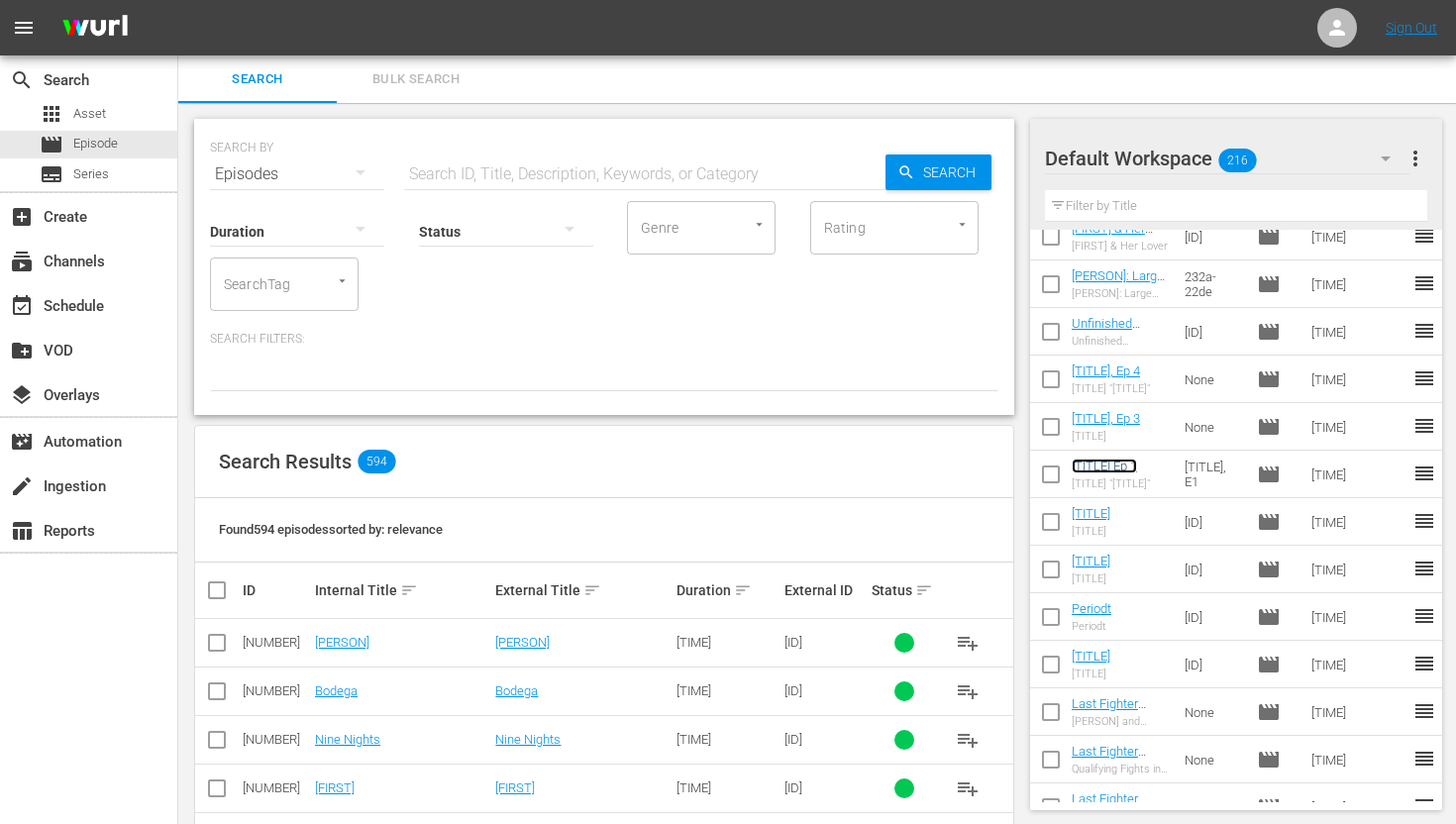 scroll, scrollTop: 138, scrollLeft: 0, axis: vertical 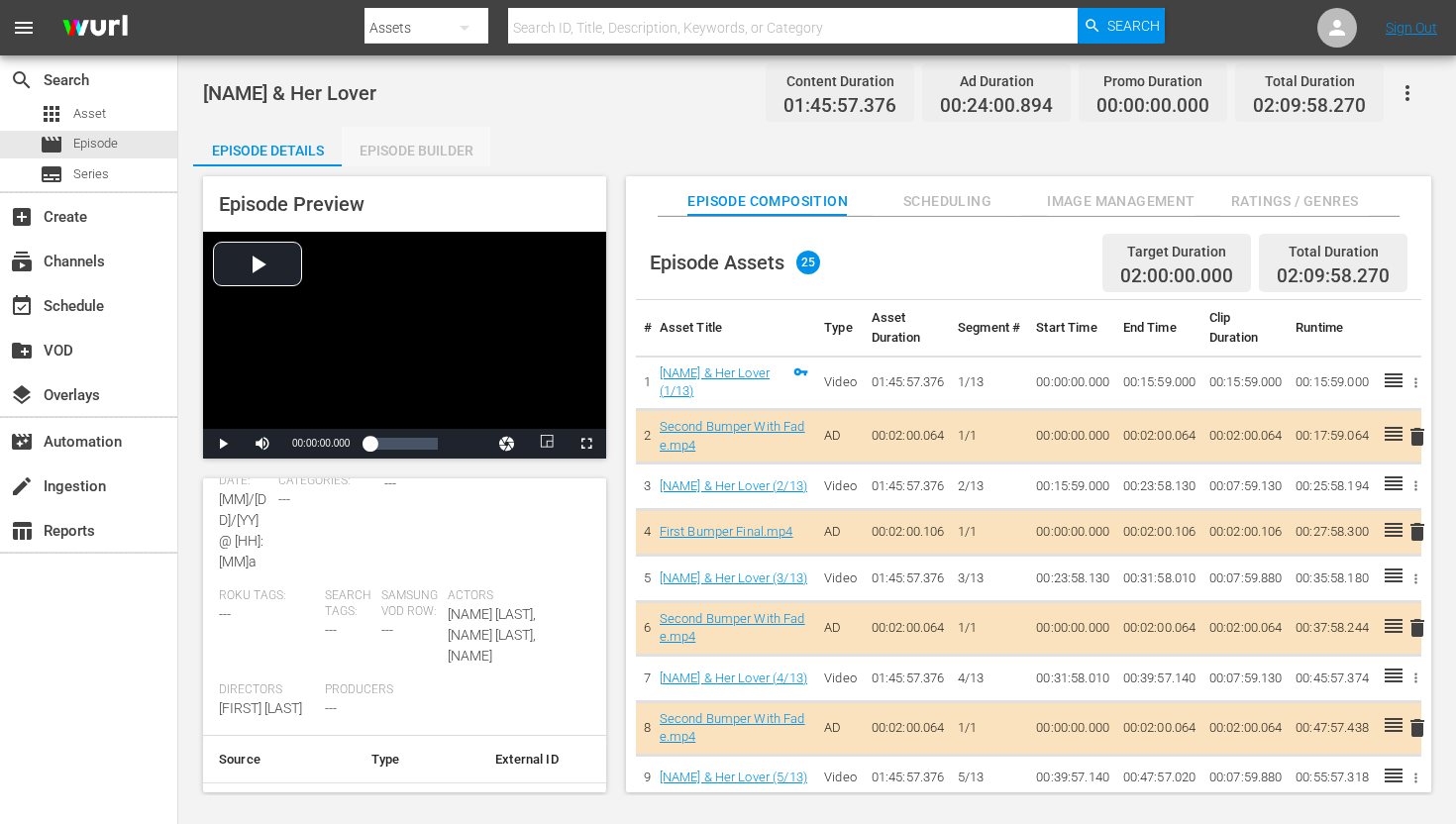 click on "Episode Builder" at bounding box center [416, 151] 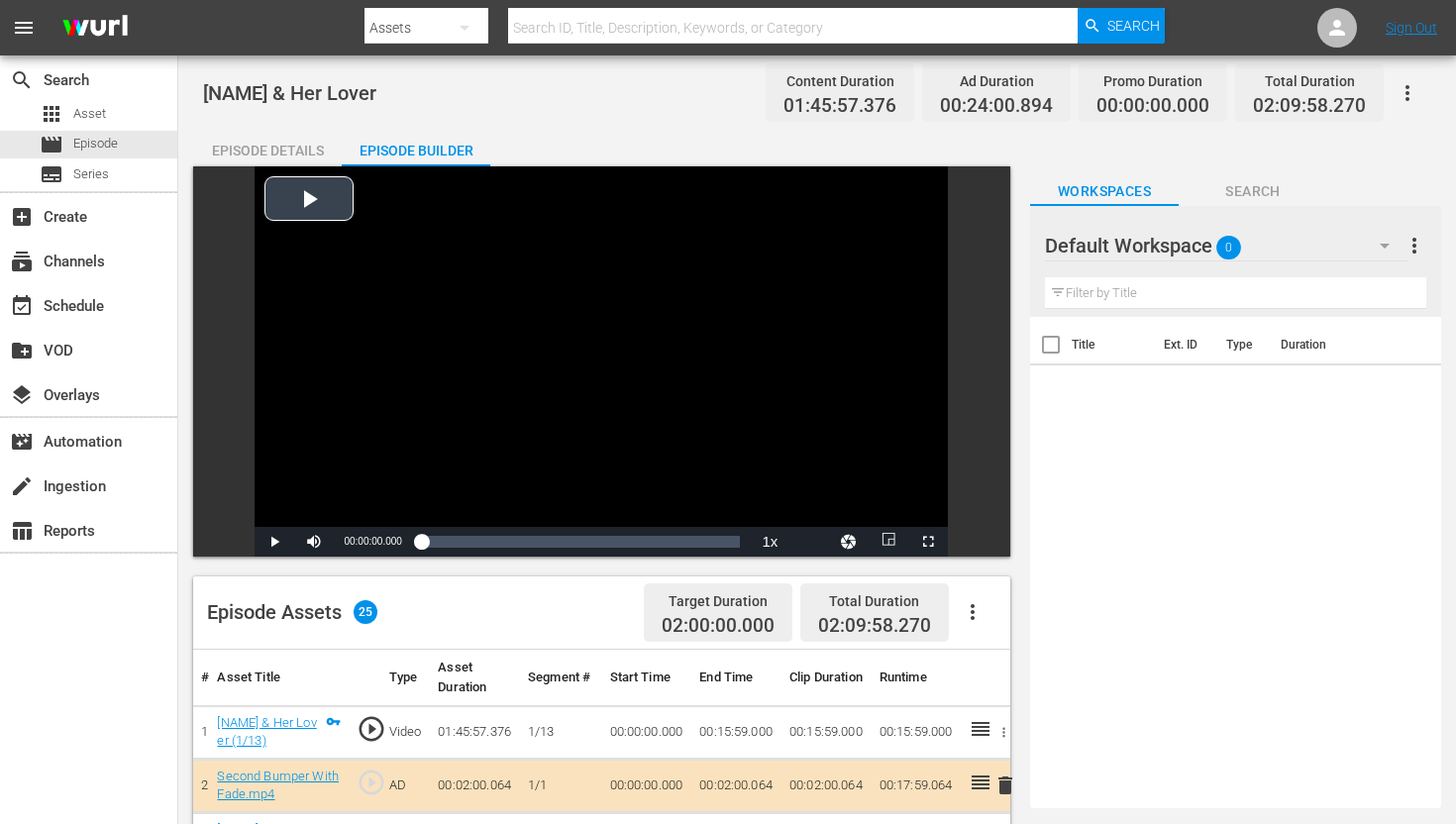 scroll, scrollTop: 610, scrollLeft: 0, axis: vertical 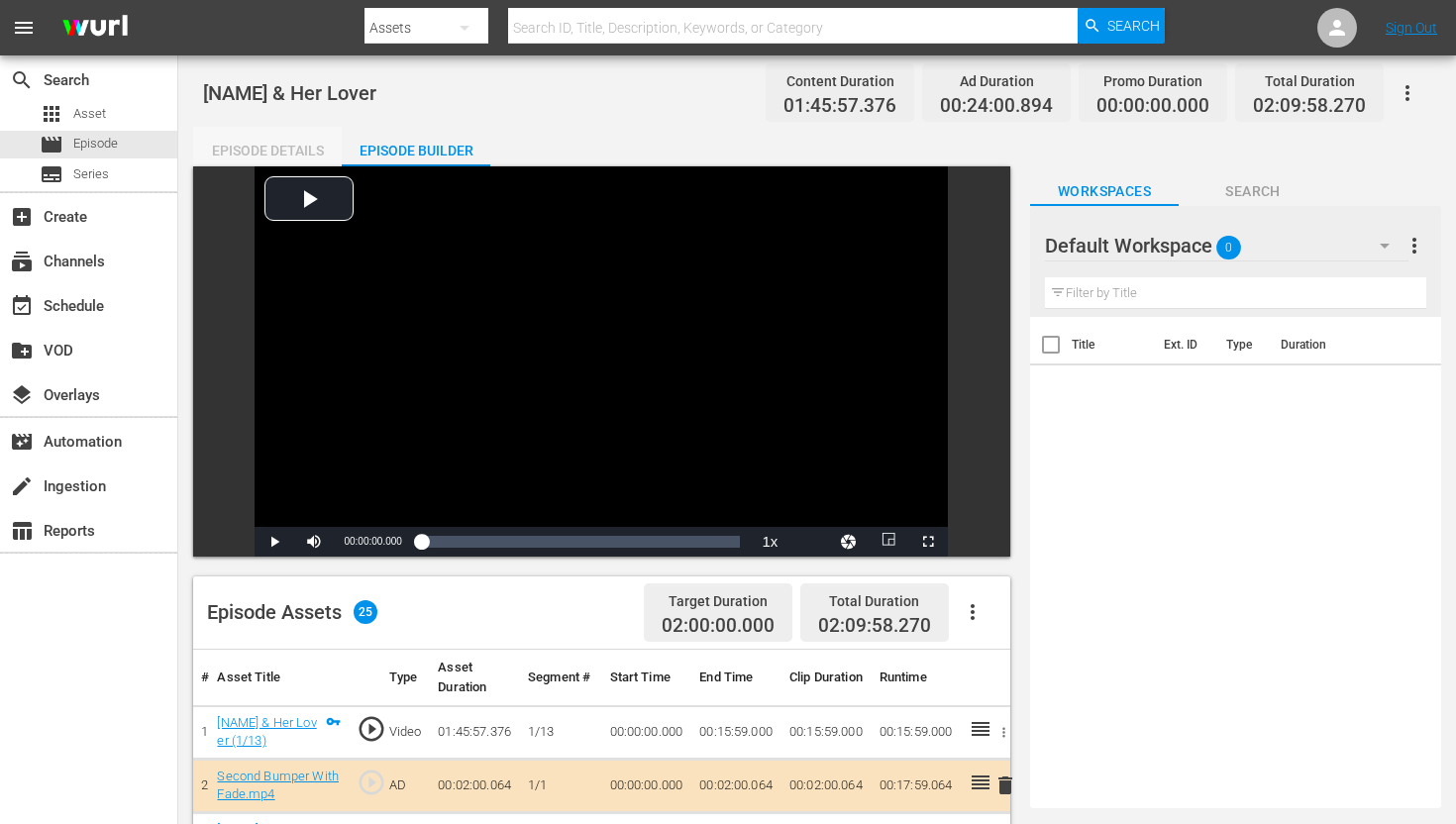 click on "Episode Details" at bounding box center (267, 151) 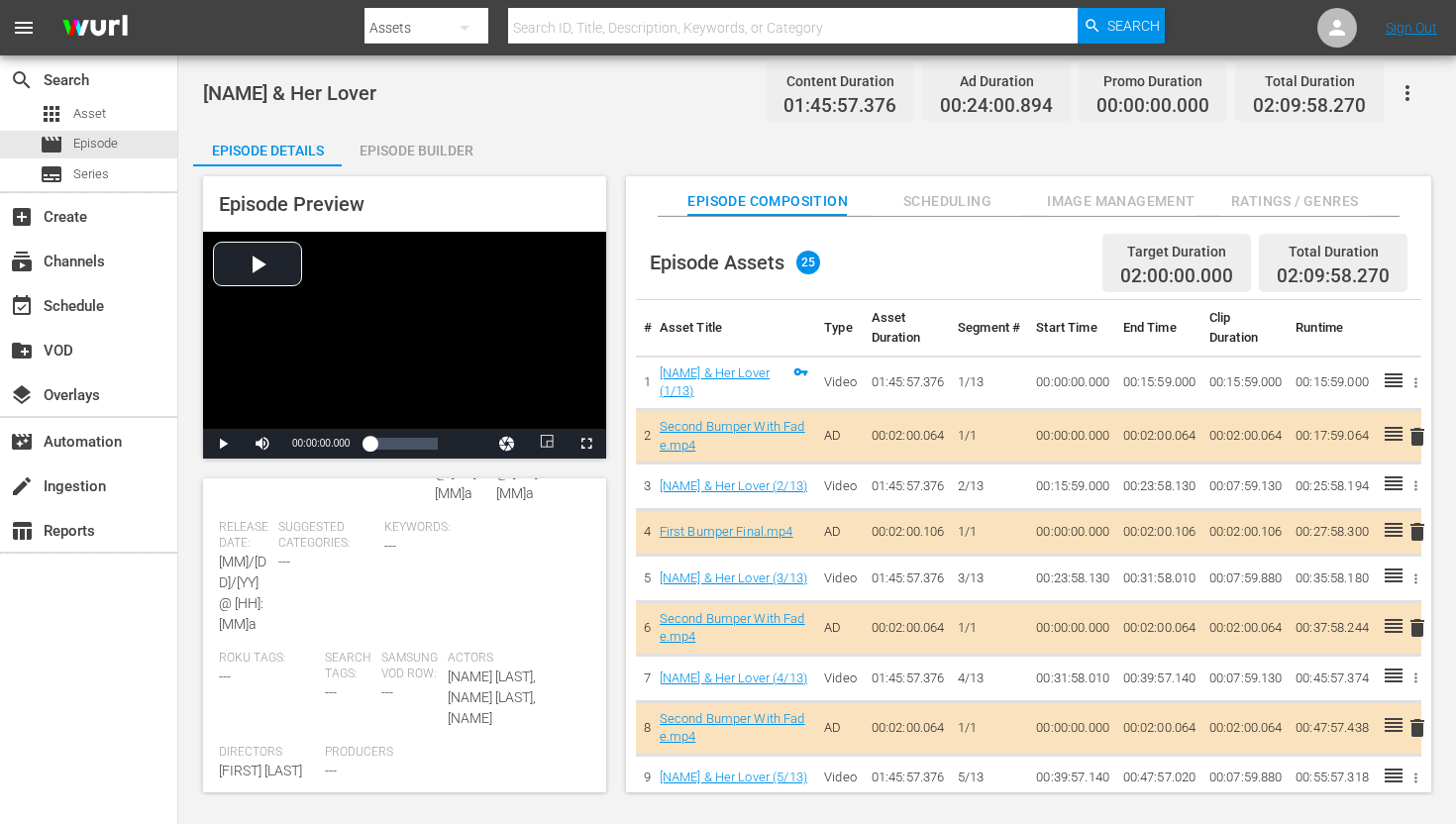 scroll, scrollTop: 0, scrollLeft: 0, axis: both 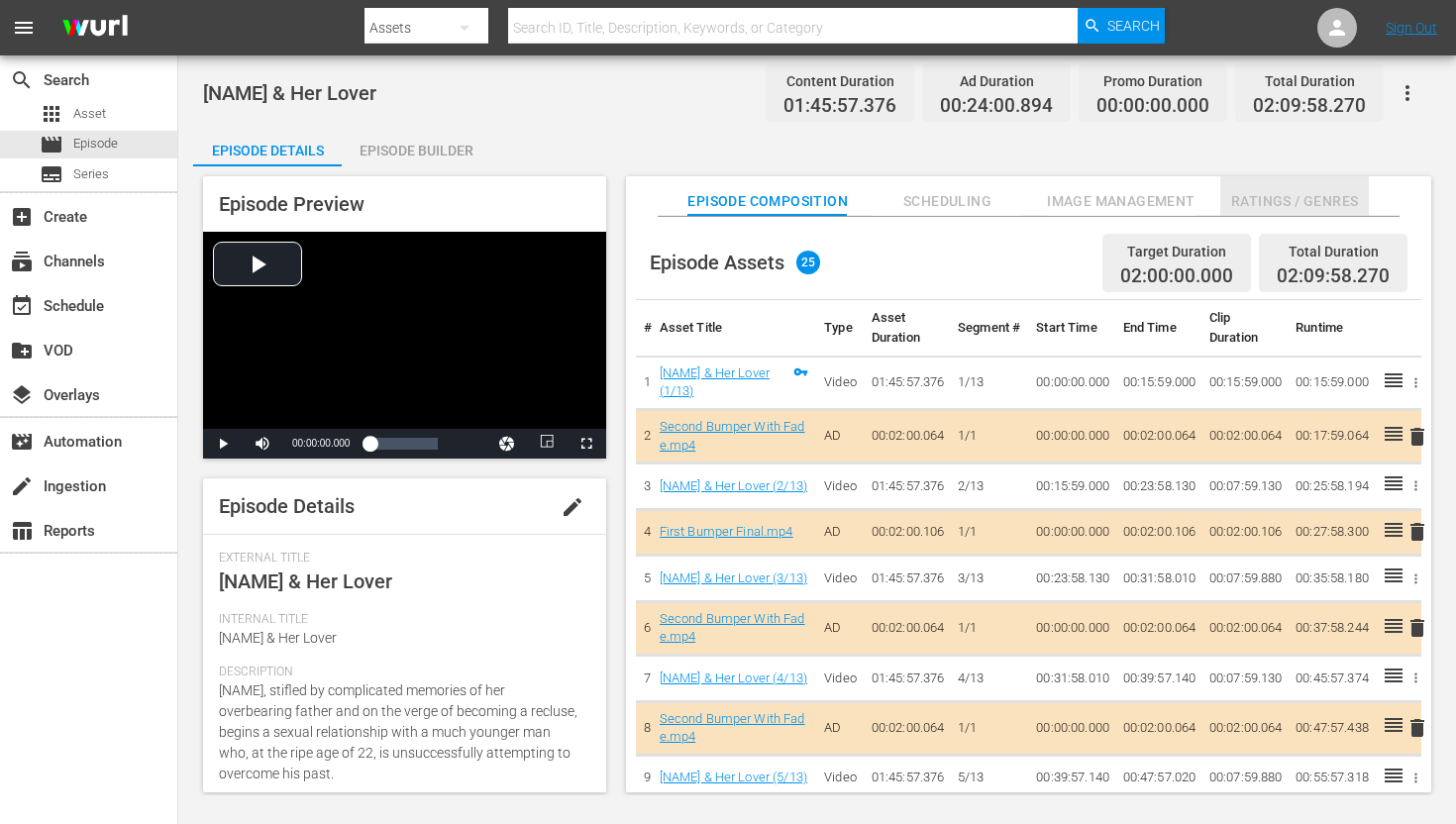 click on "Ratings / Genres" at bounding box center (1295, 201) 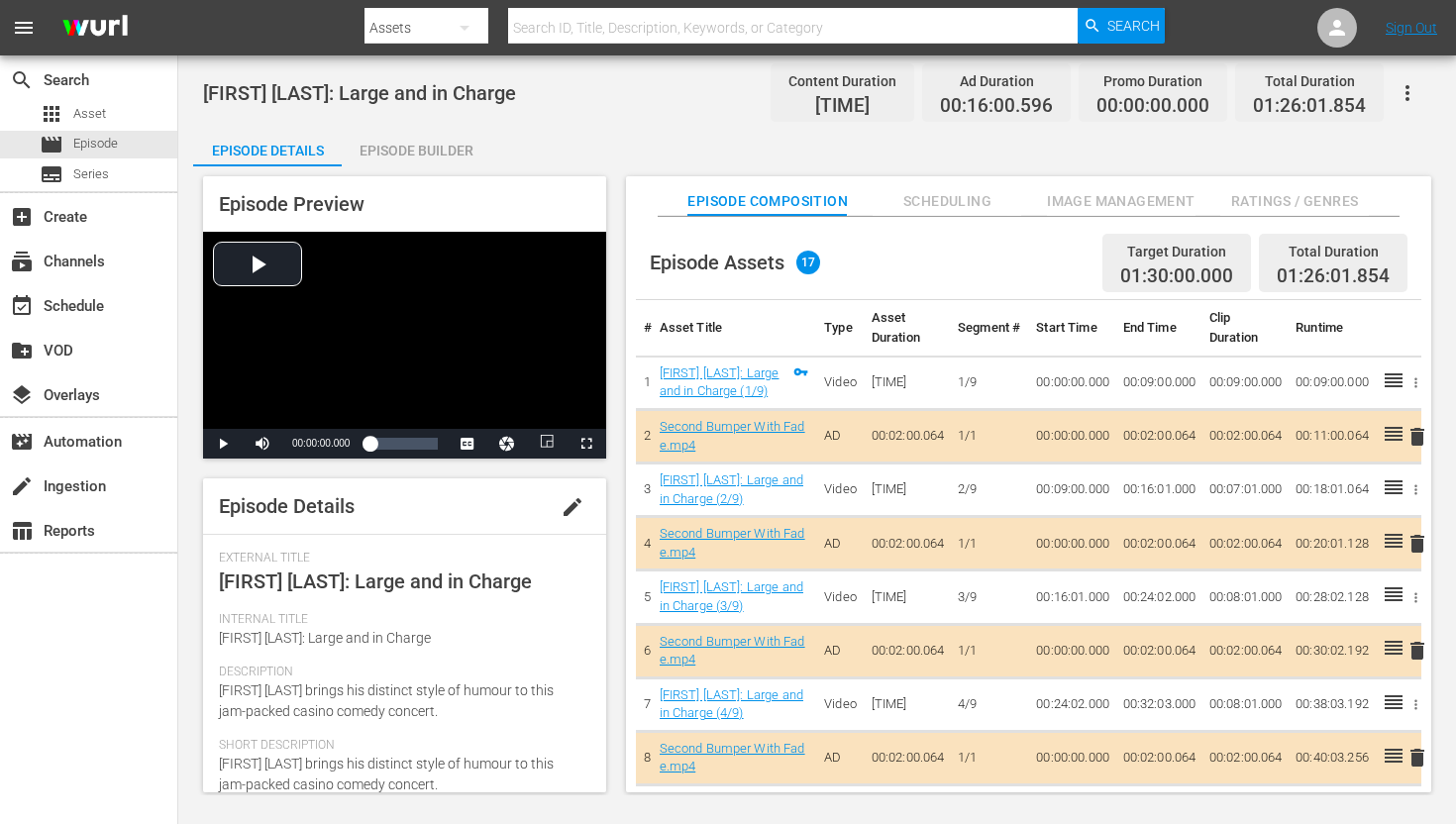 scroll, scrollTop: 0, scrollLeft: 0, axis: both 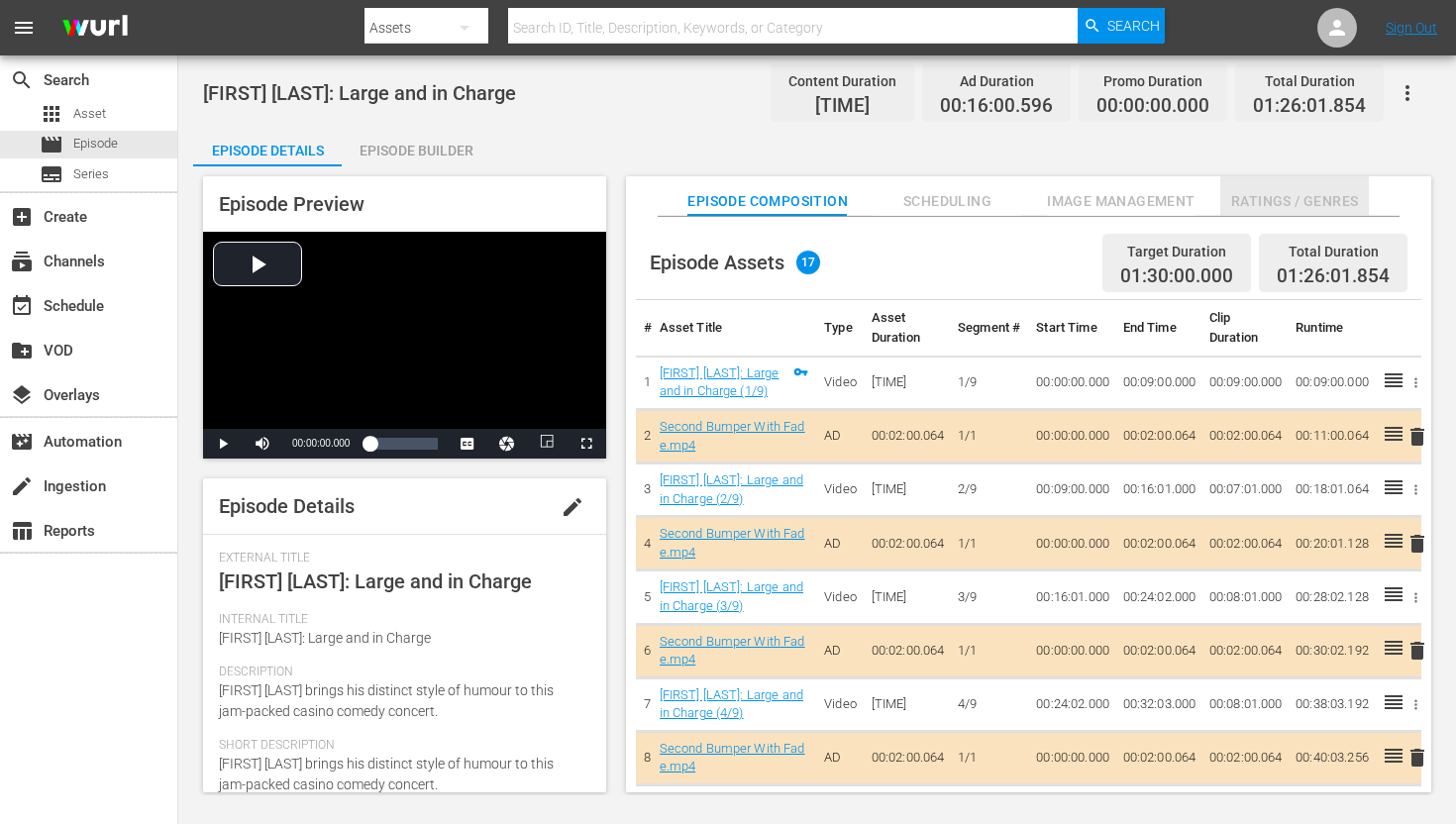 click on "Ratings / Genres" at bounding box center (1295, 201) 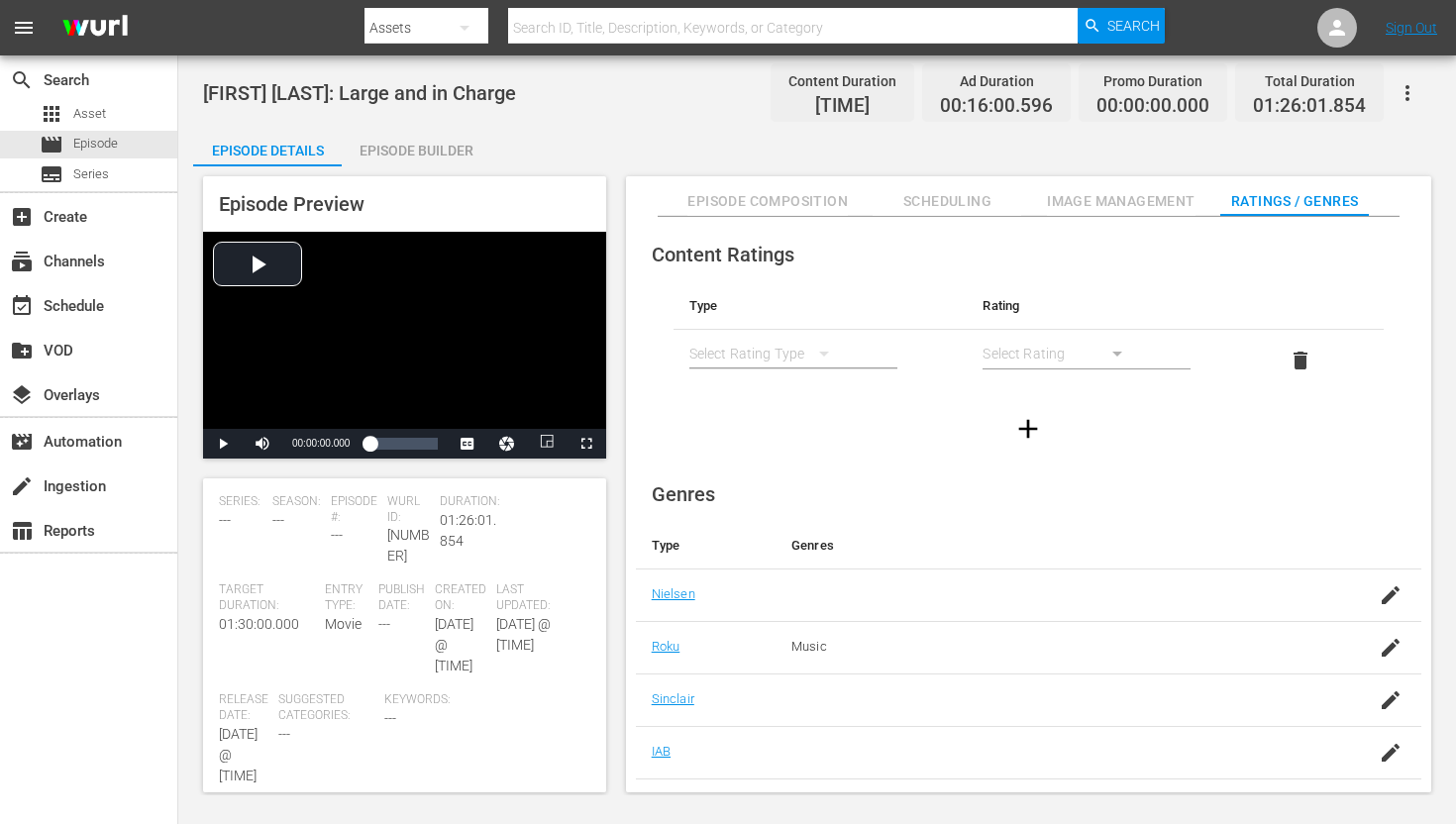 scroll, scrollTop: 256, scrollLeft: 0, axis: vertical 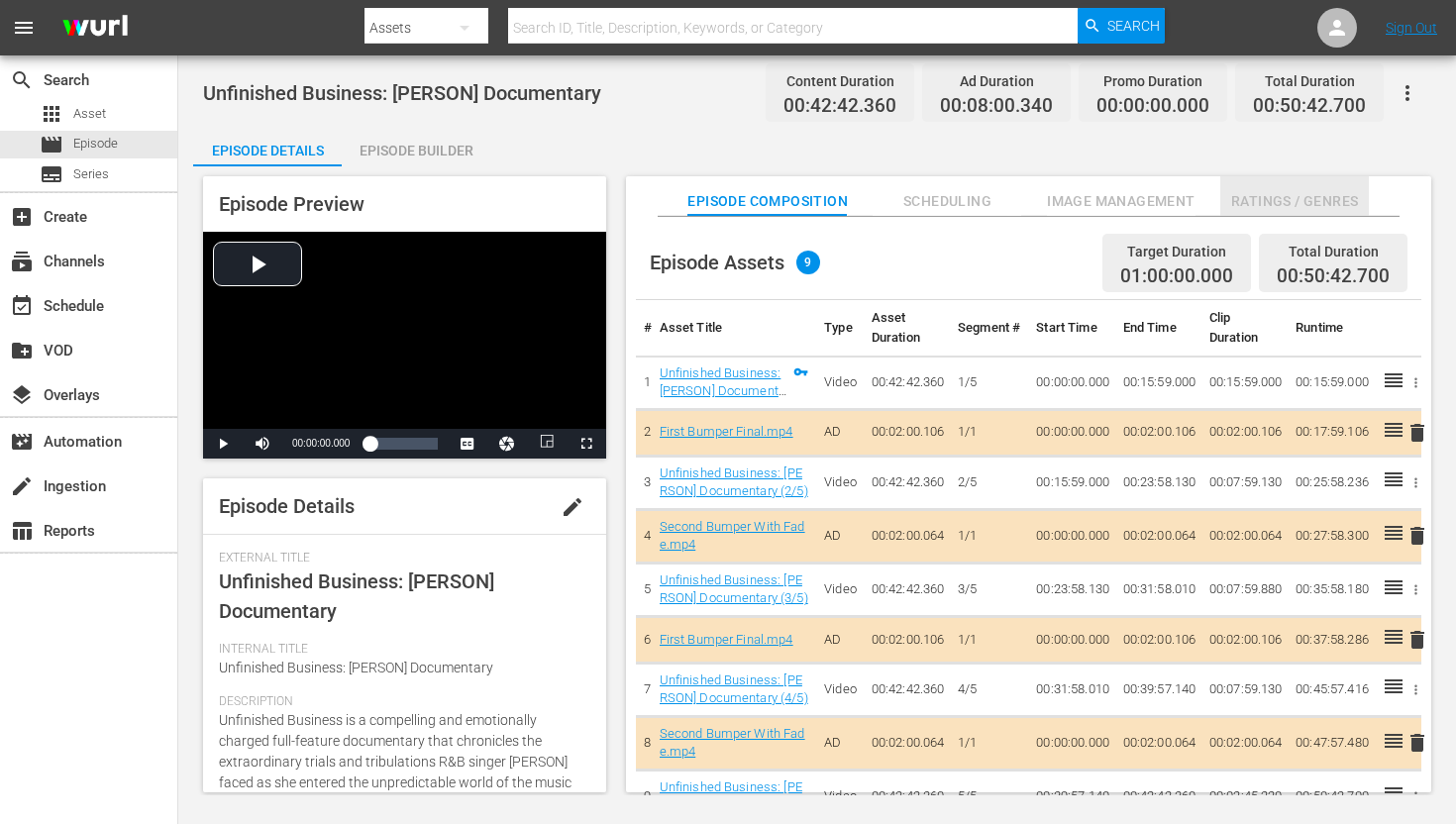 click on "Ratings / Genres" at bounding box center [1295, 201] 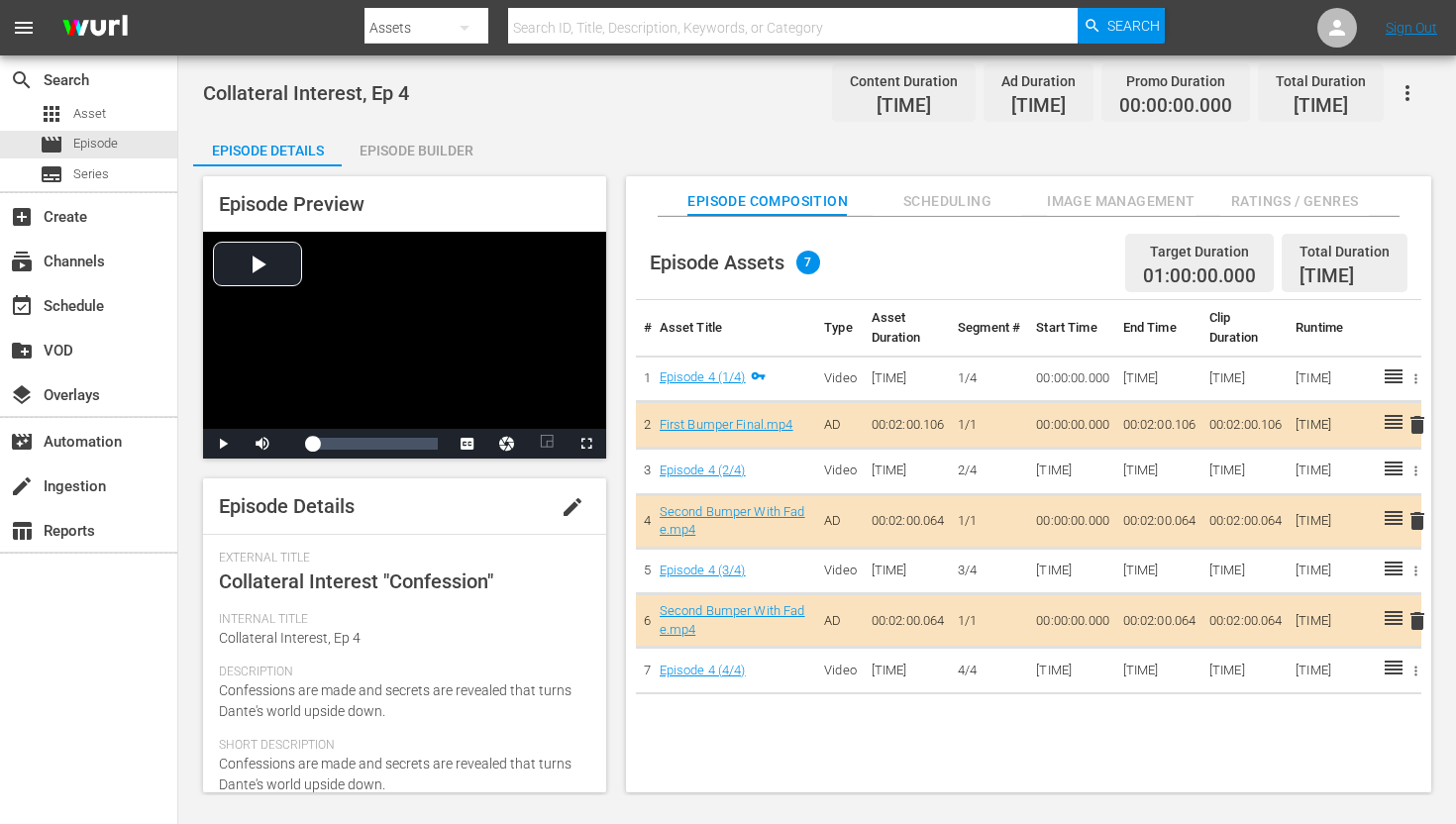 scroll, scrollTop: 0, scrollLeft: 0, axis: both 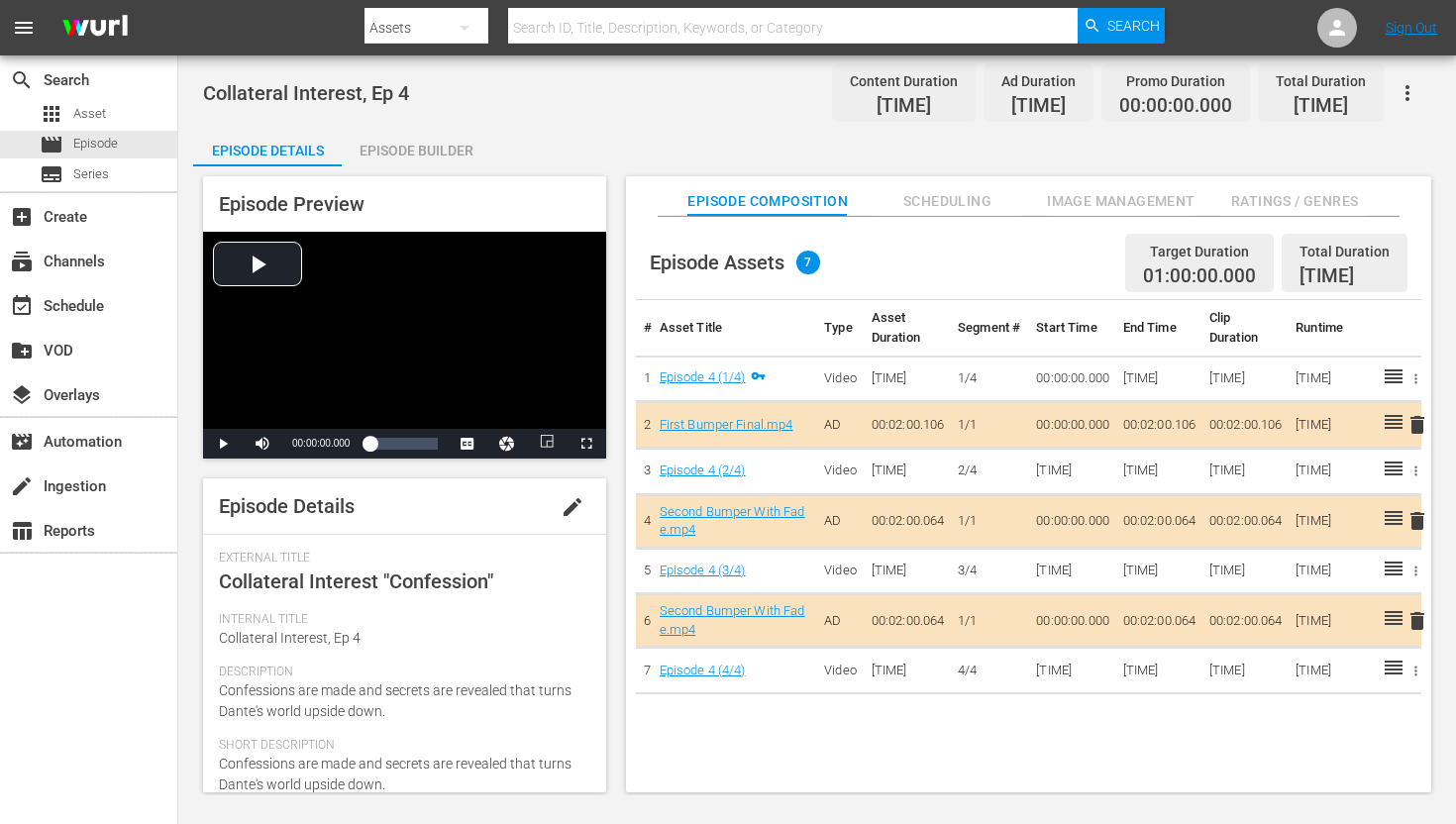 click on "Episode Builder" at bounding box center [416, 151] 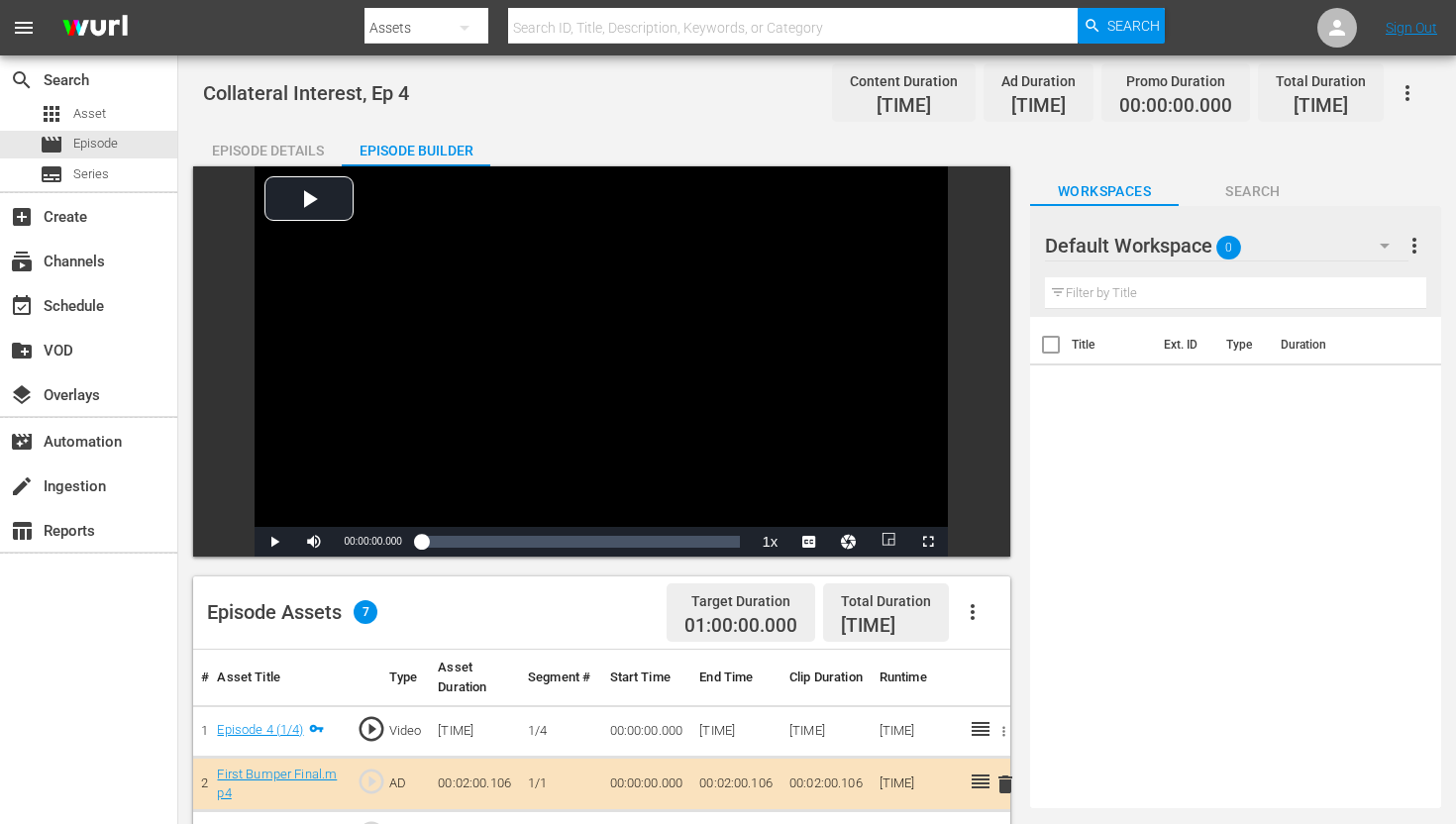 click on "Episode Details" at bounding box center [267, 151] 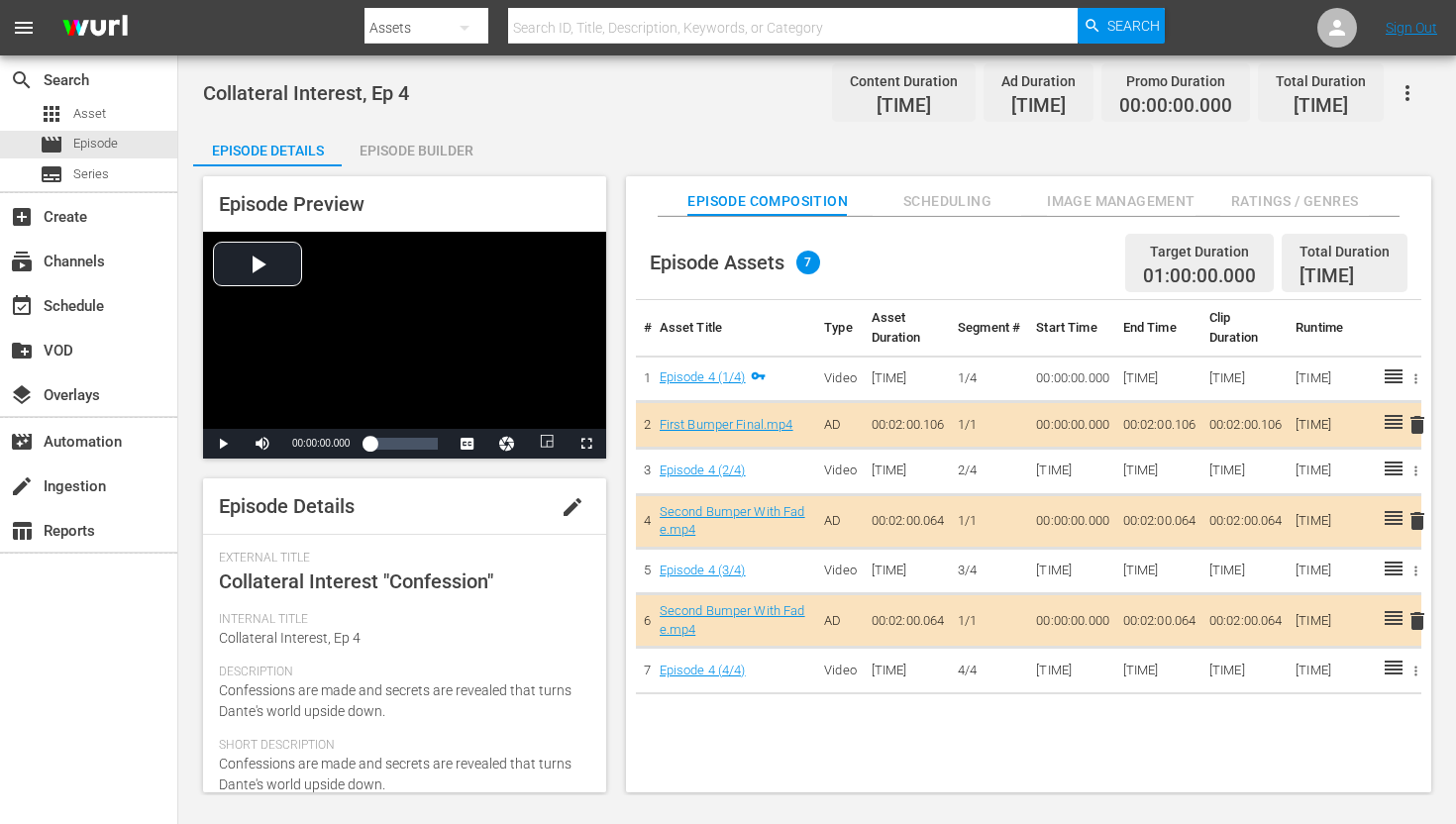 click on "Ratings / Genres" at bounding box center [1295, 201] 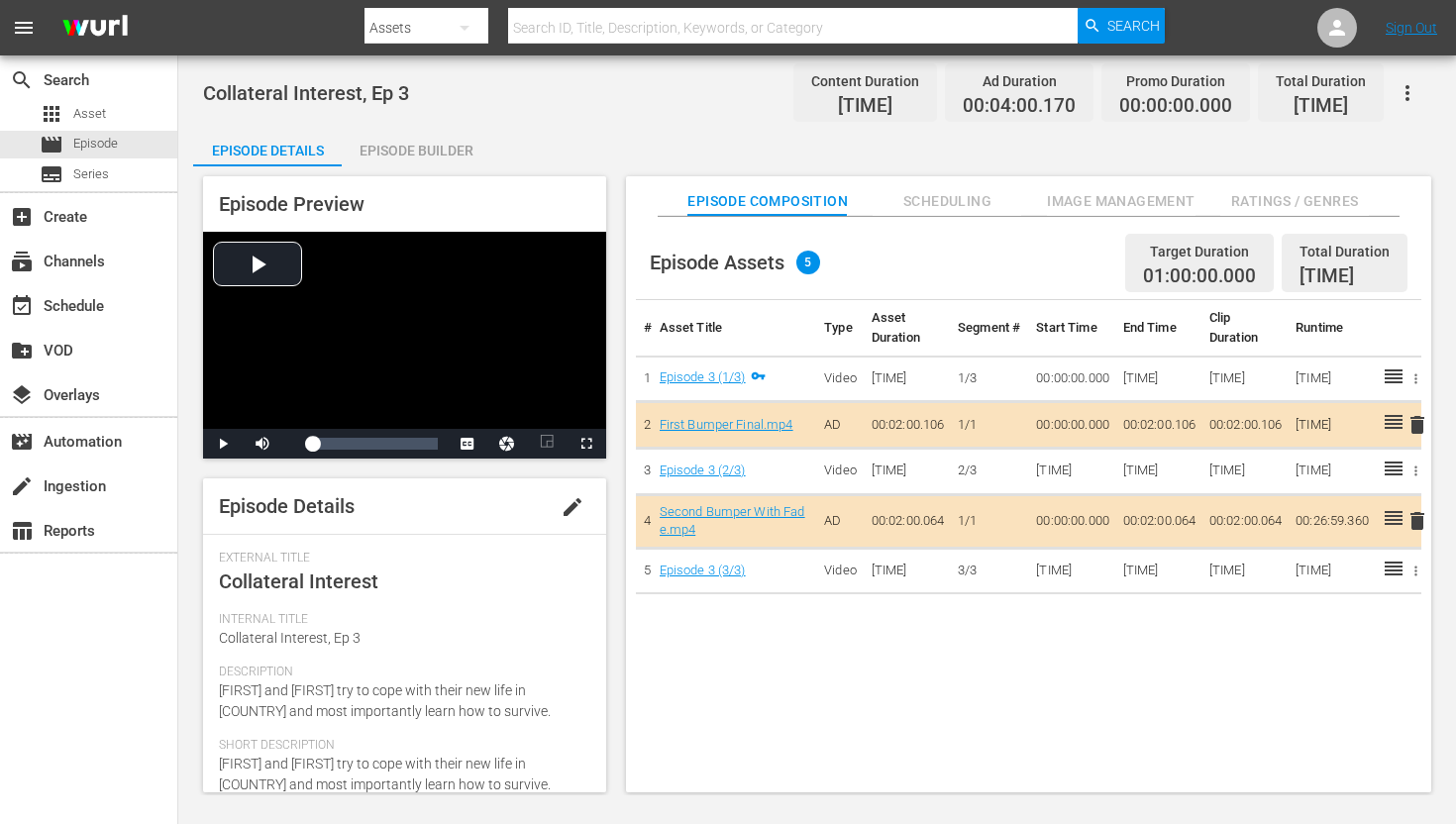 scroll, scrollTop: 0, scrollLeft: 0, axis: both 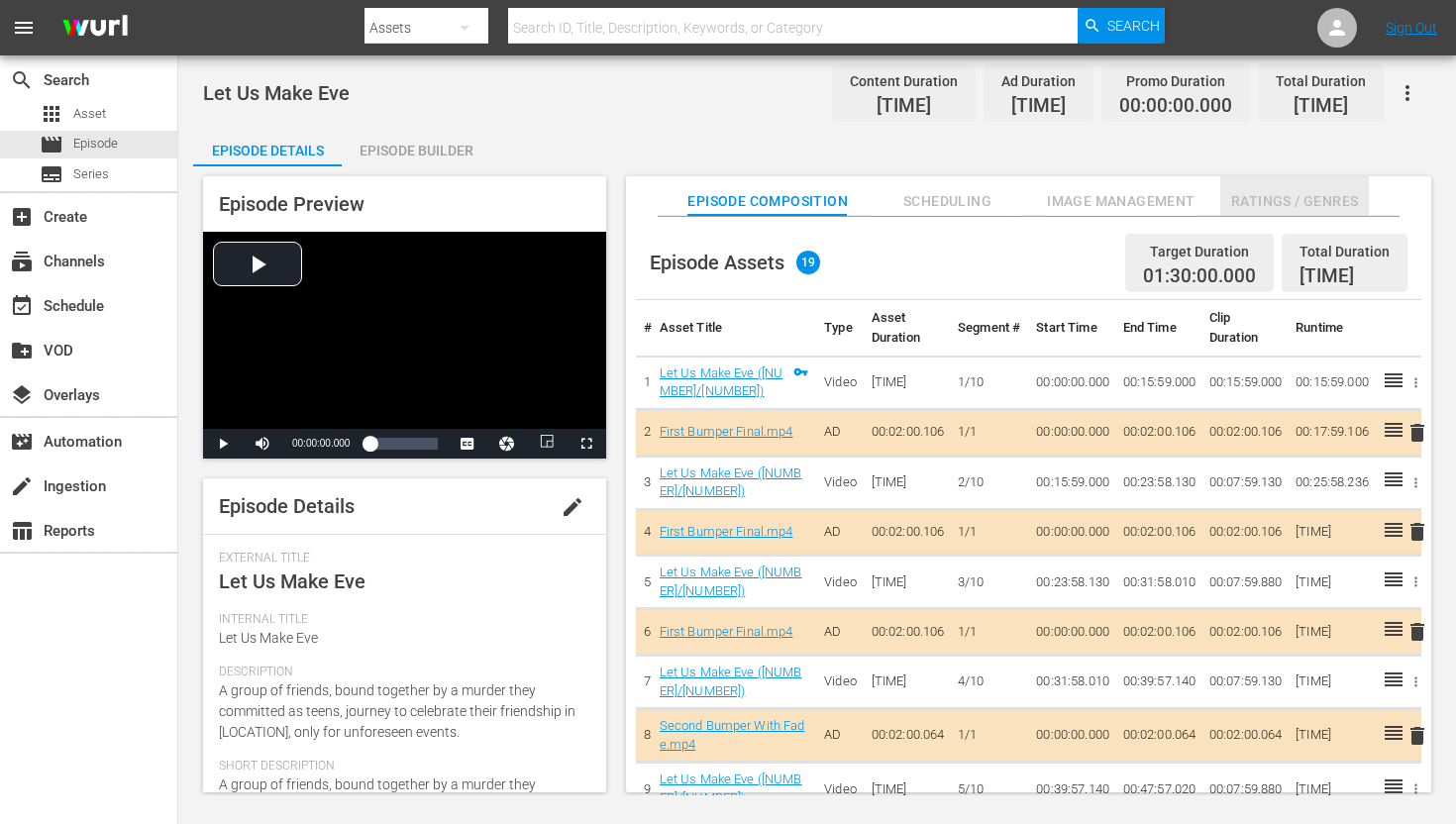 click on "Ratings / Genres" at bounding box center (1295, 201) 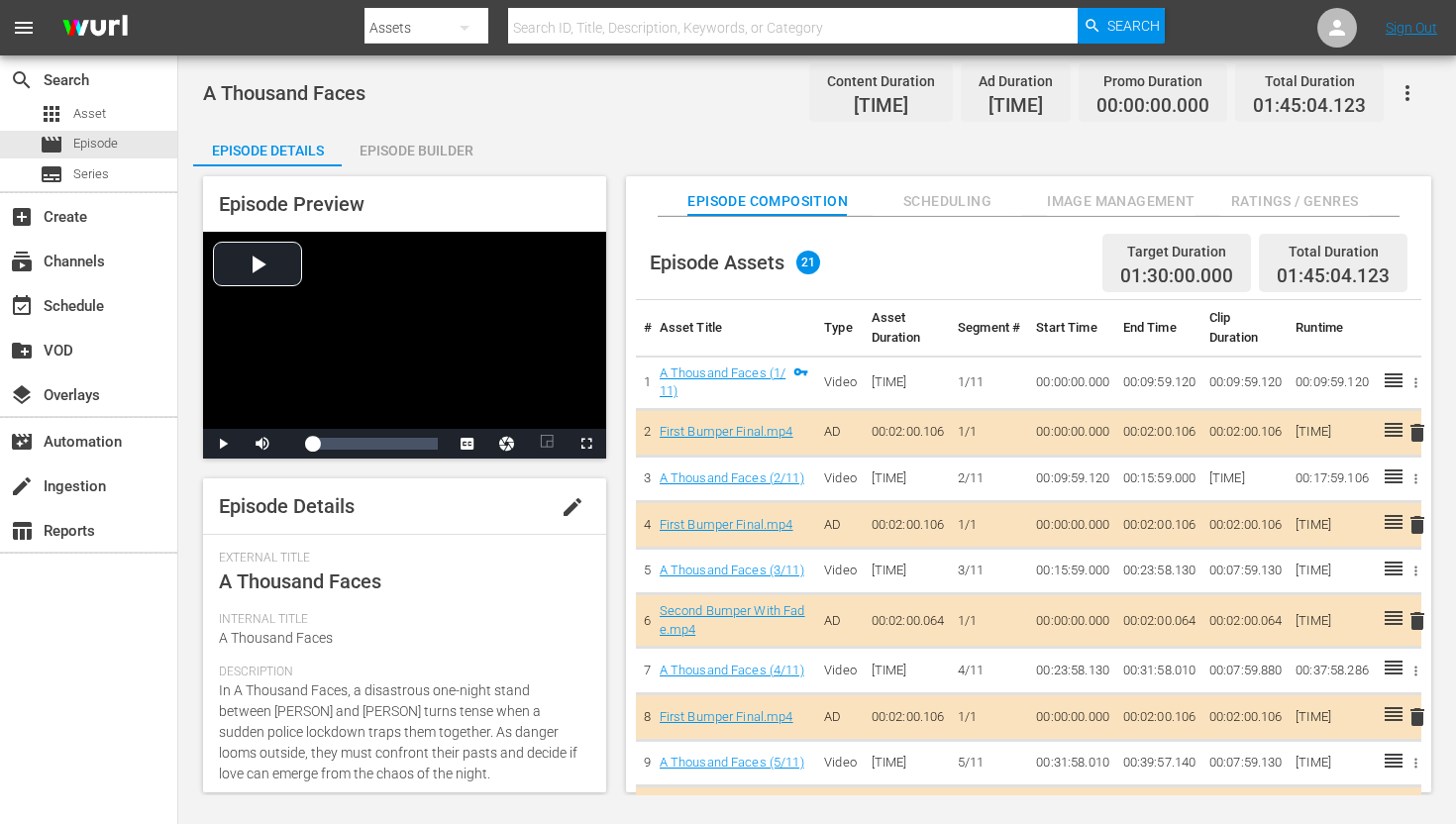 scroll, scrollTop: 0, scrollLeft: 0, axis: both 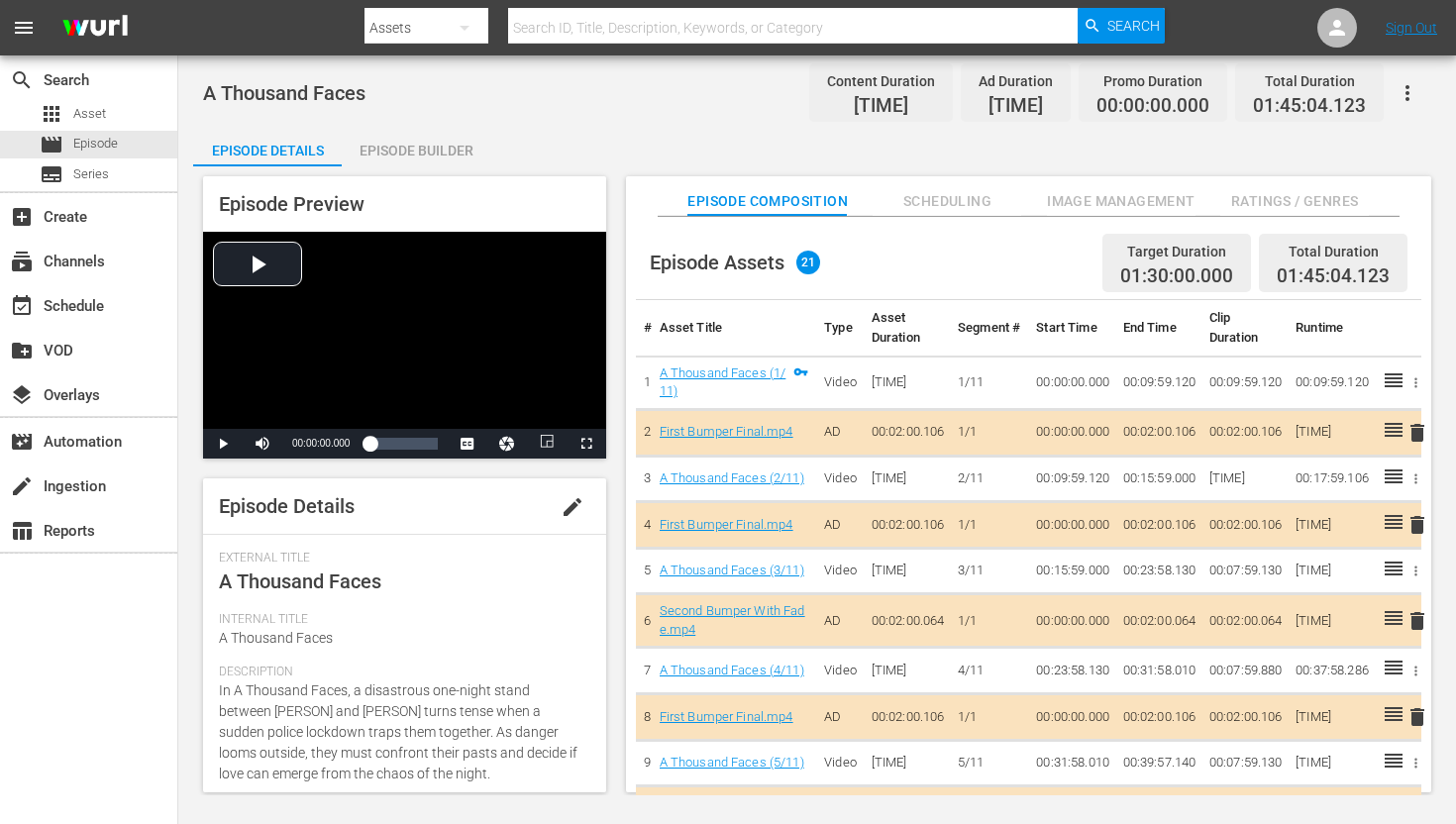 click on "Ratings / Genres" at bounding box center [1295, 196] 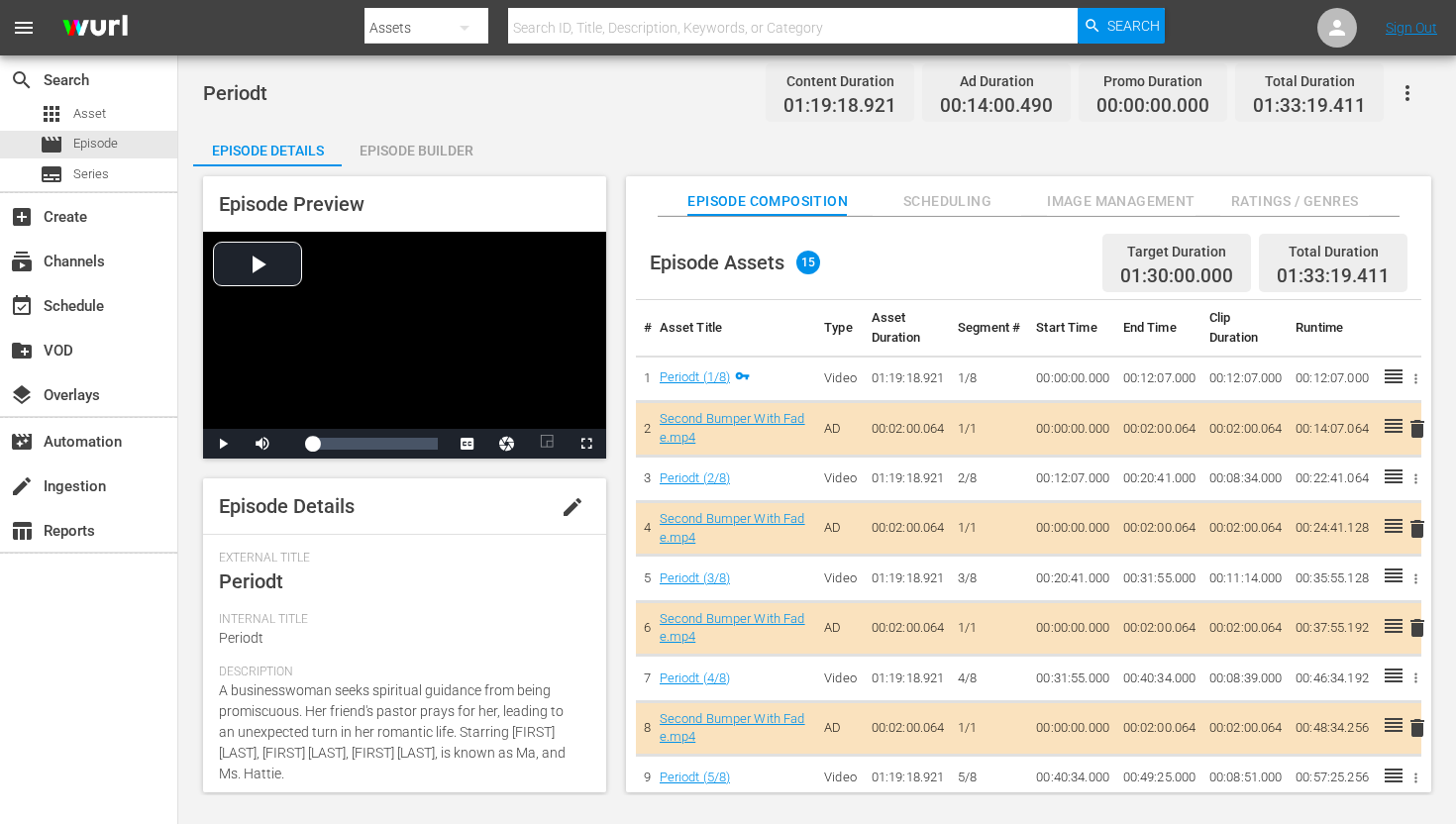 scroll, scrollTop: 0, scrollLeft: 0, axis: both 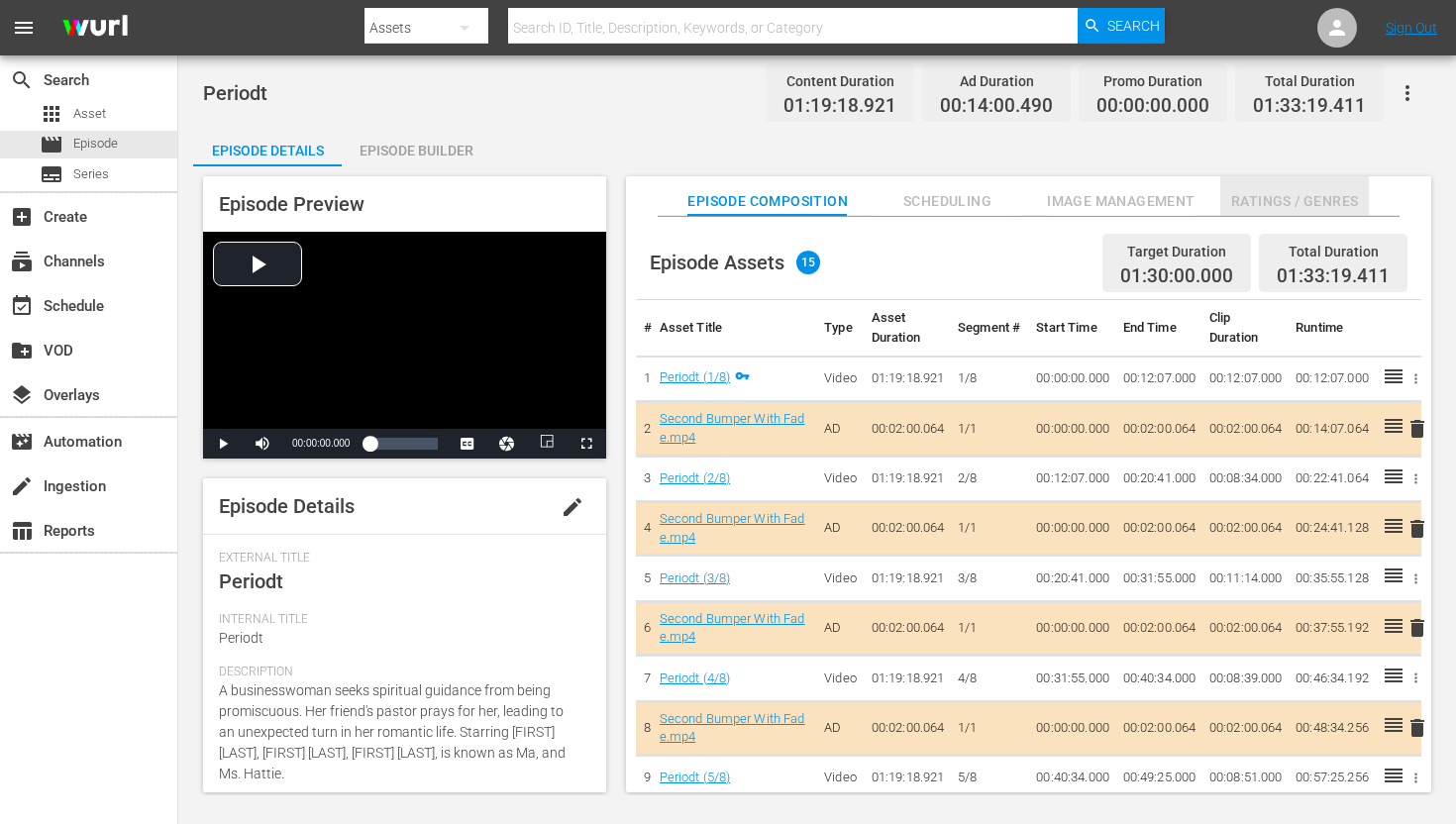 click on "Ratings / Genres" at bounding box center [1295, 201] 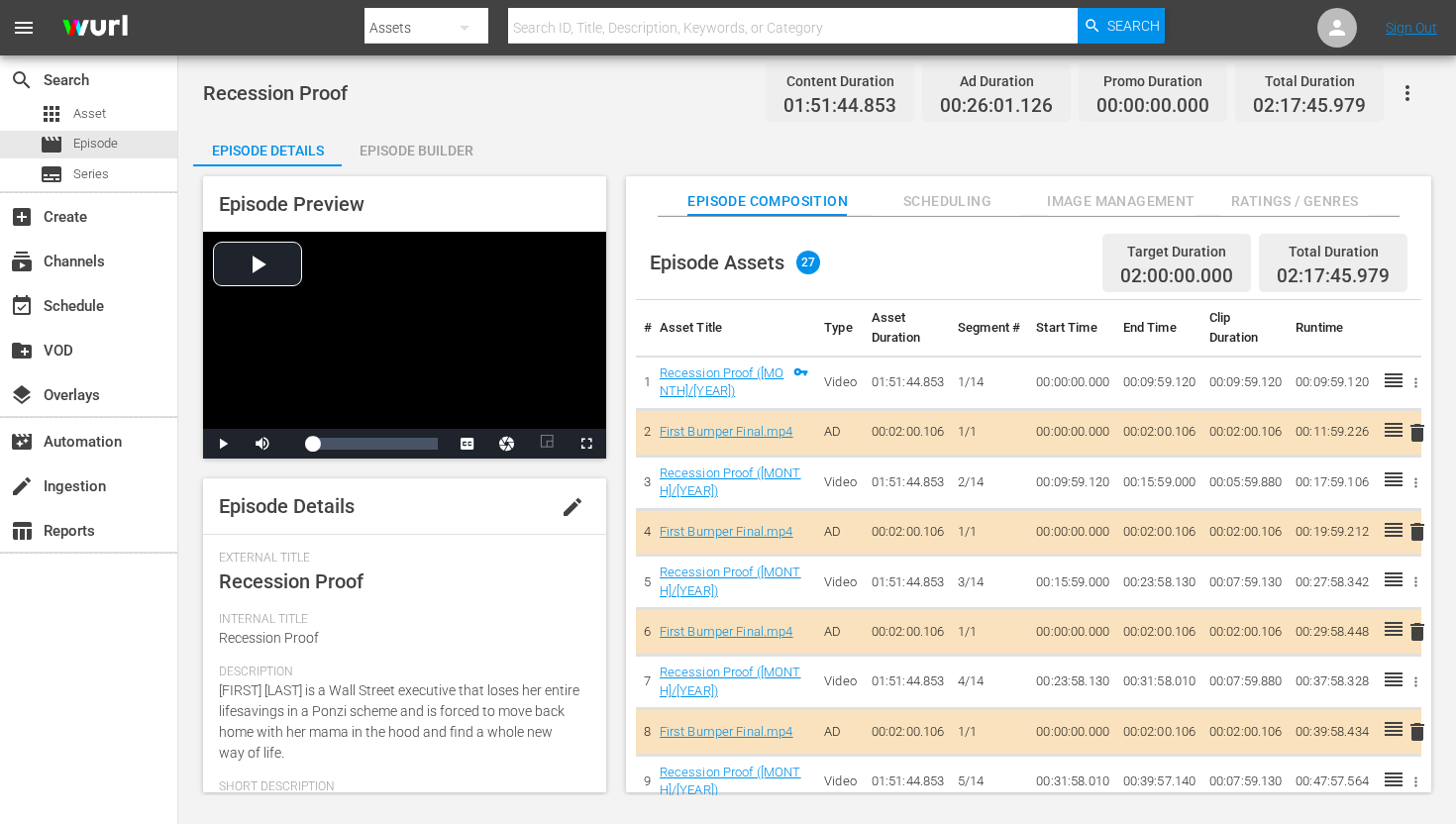 scroll, scrollTop: 0, scrollLeft: 0, axis: both 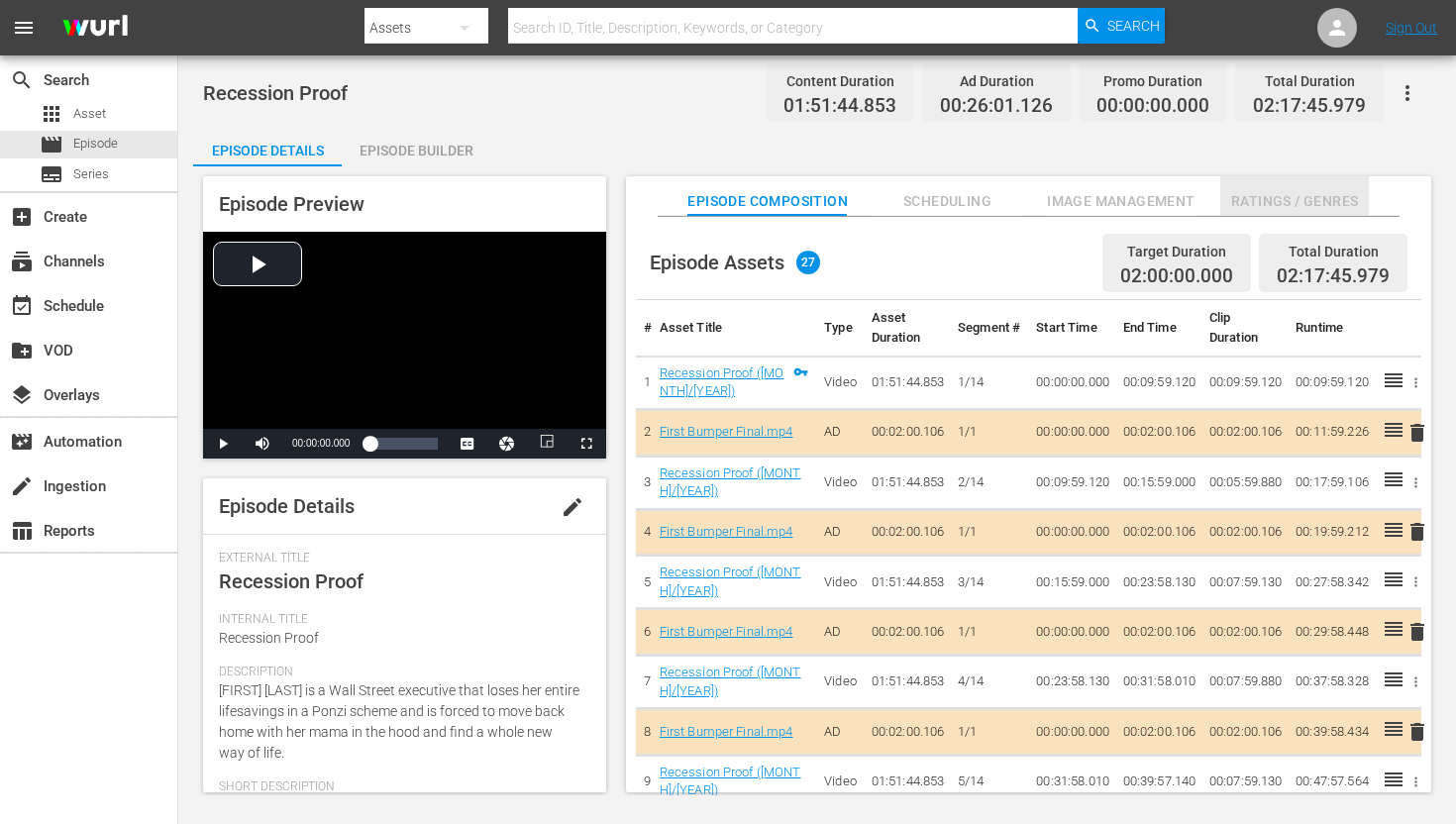click on "Ratings / Genres" at bounding box center (1295, 201) 